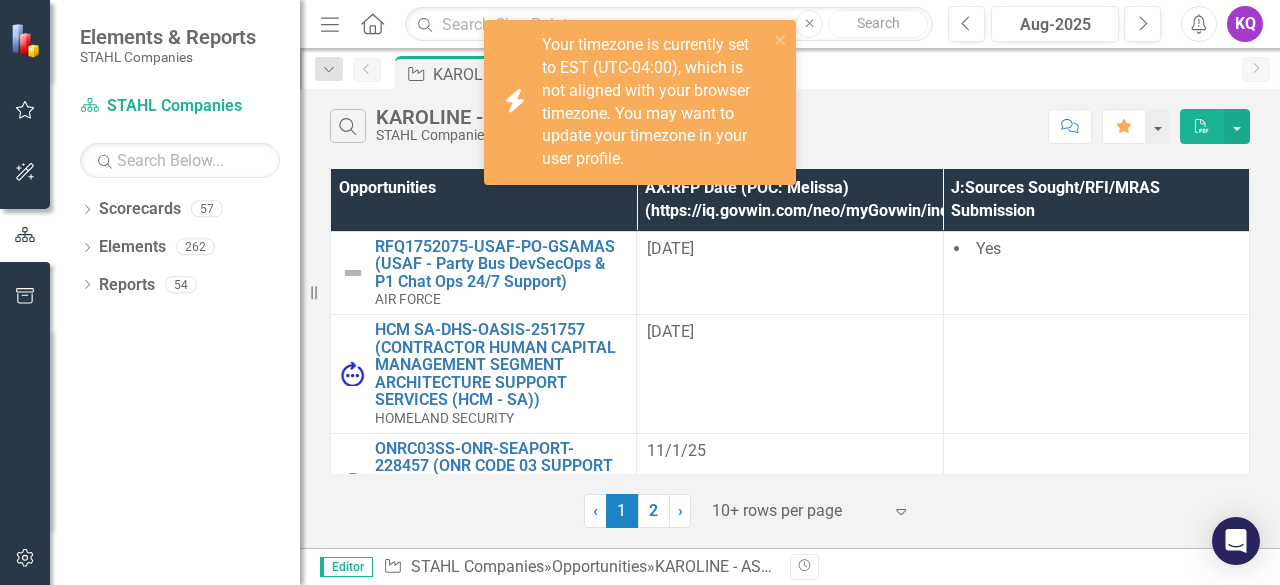 scroll, scrollTop: 0, scrollLeft: 0, axis: both 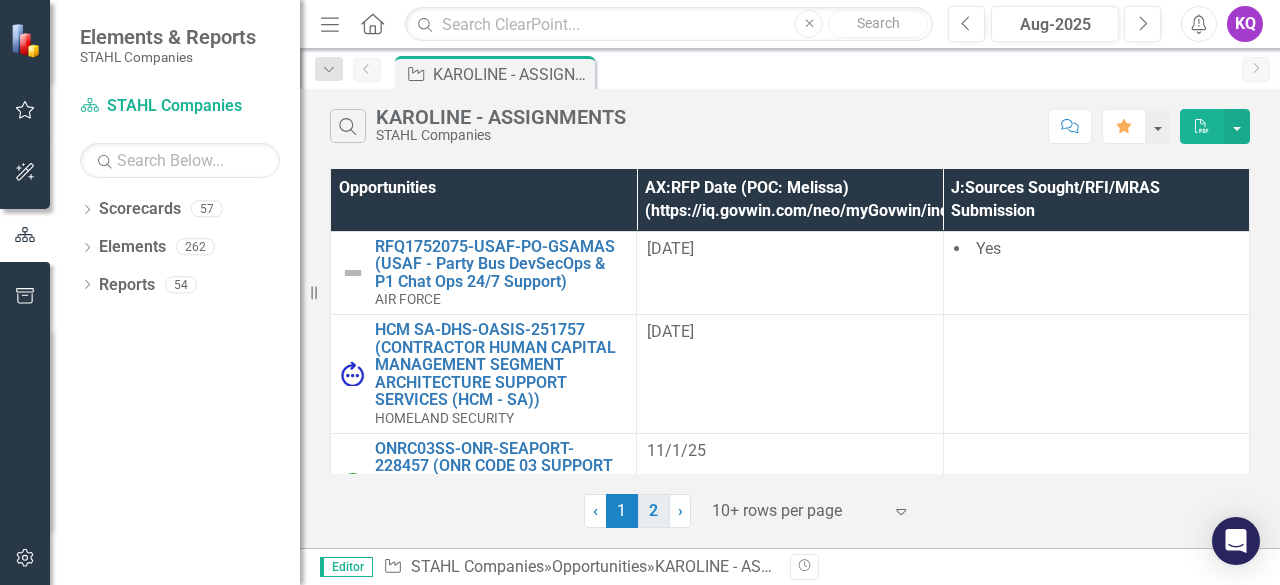 click on "2" at bounding box center [654, 511] 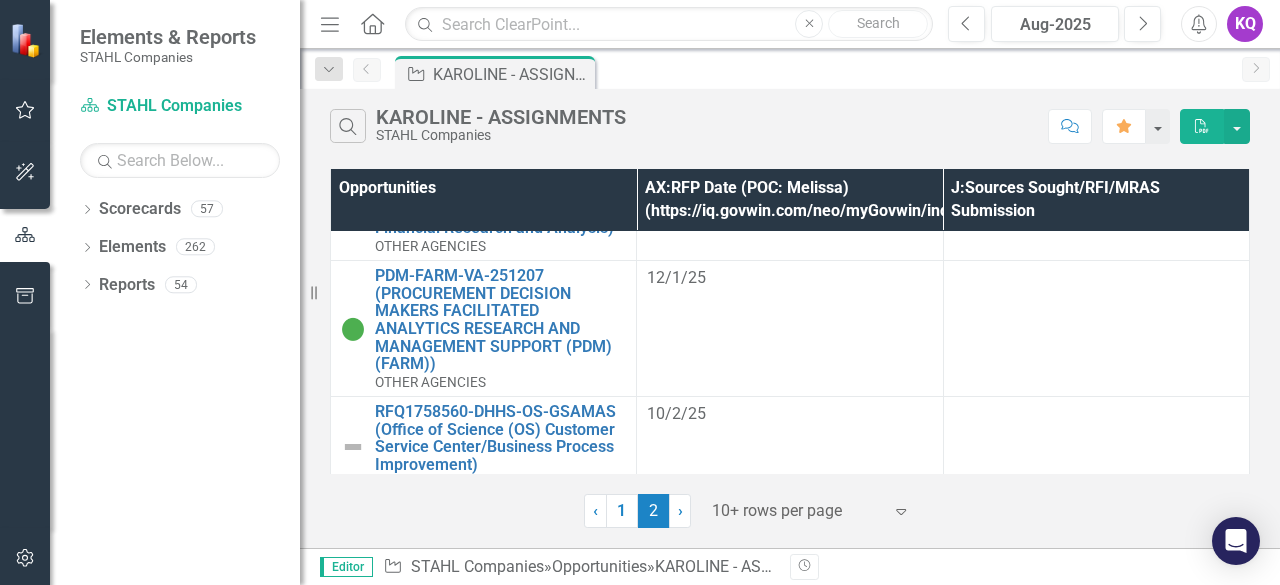 scroll, scrollTop: 533, scrollLeft: 0, axis: vertical 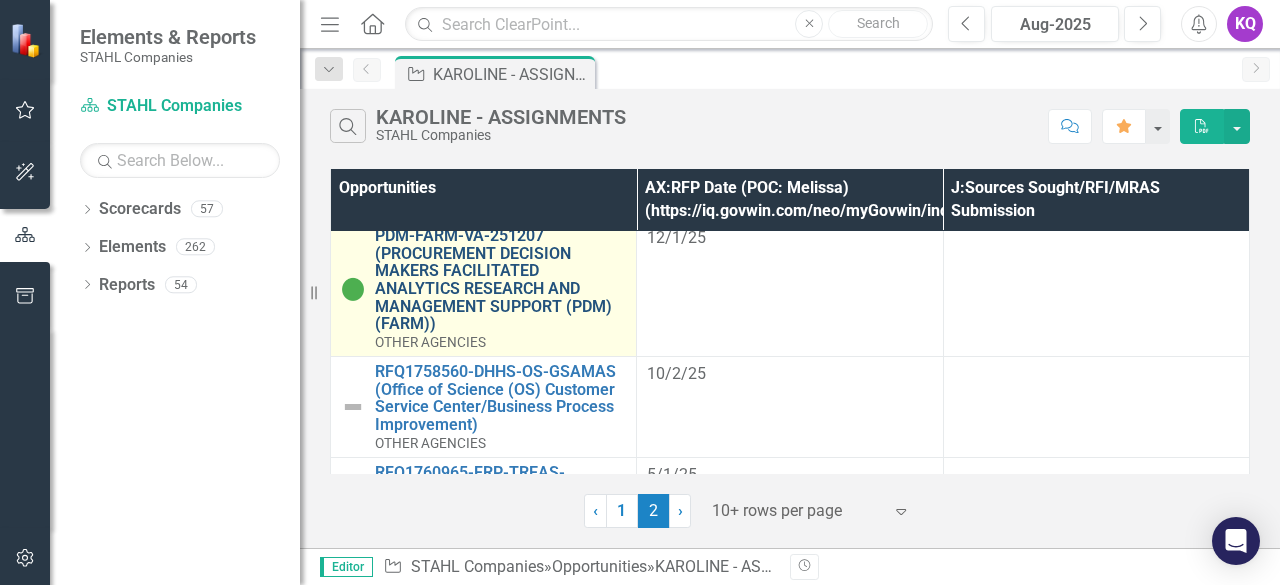 click on "PDM-FARM-VA-251207 (PROCUREMENT DECISION MAKERS FACILITATED ANALYTICS RESEARCH AND MANAGEMENT SUPPORT (PDM)(FARM))" at bounding box center (500, 280) 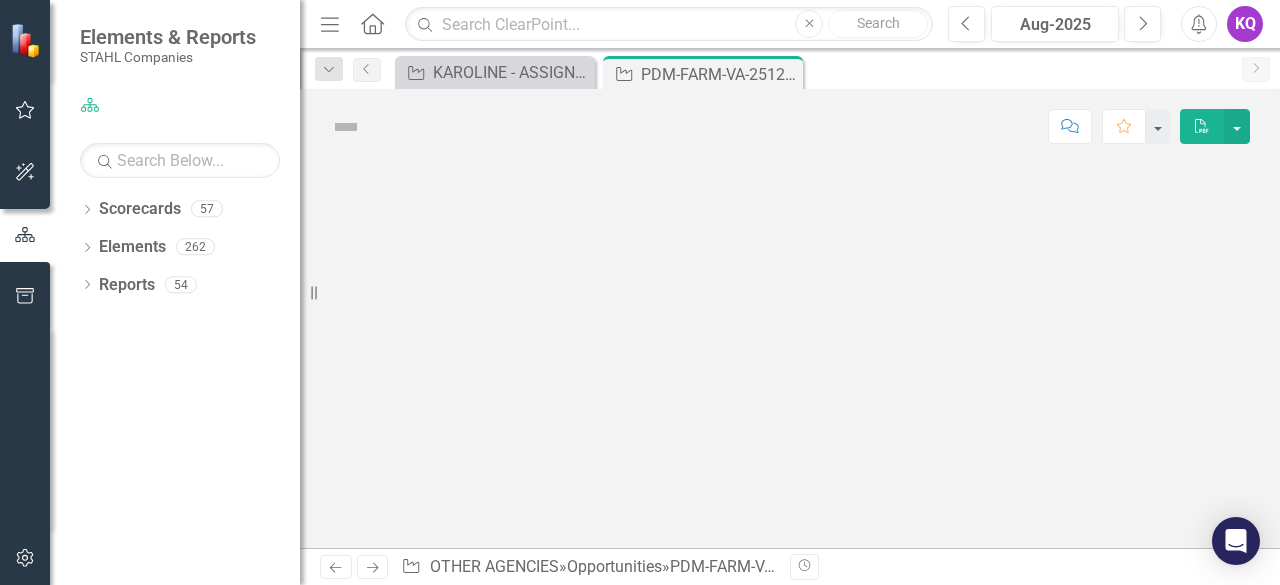 click on "Menu" 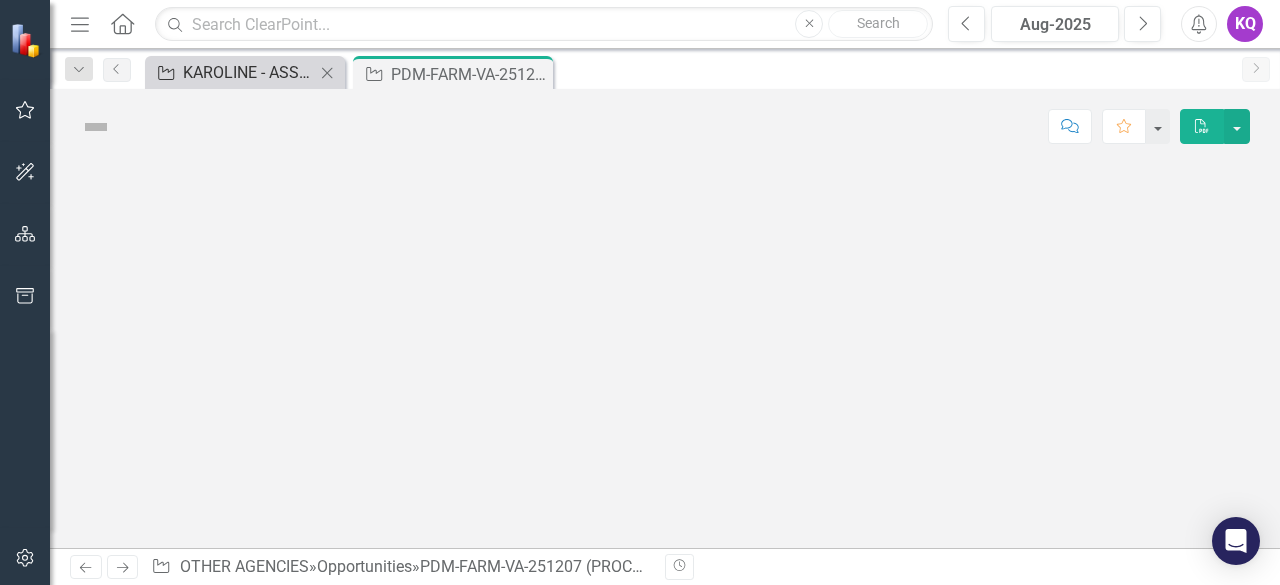click on "KAROLINE - ASSIGNMENTS" at bounding box center [249, 72] 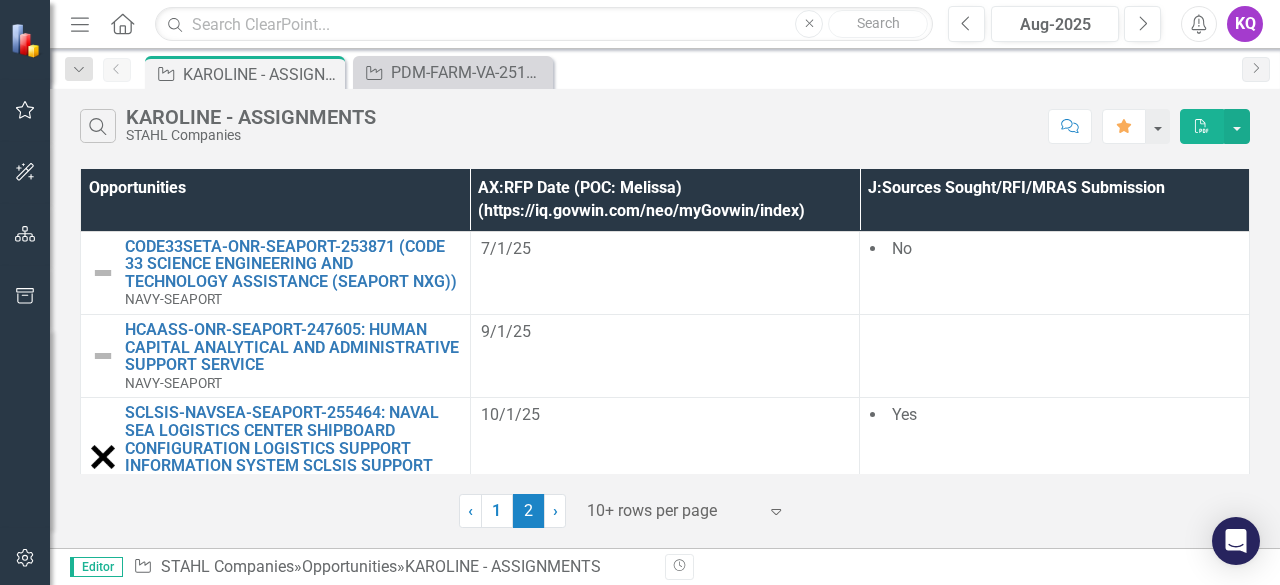 click at bounding box center (672, 511) 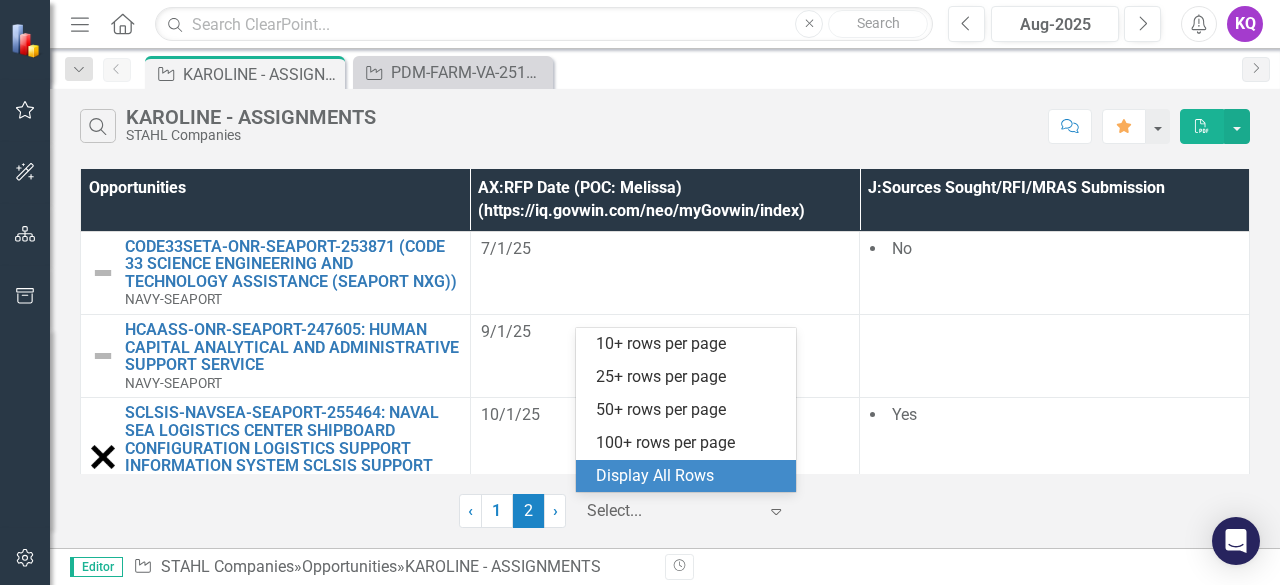 click on "Display All Rows" at bounding box center (690, 476) 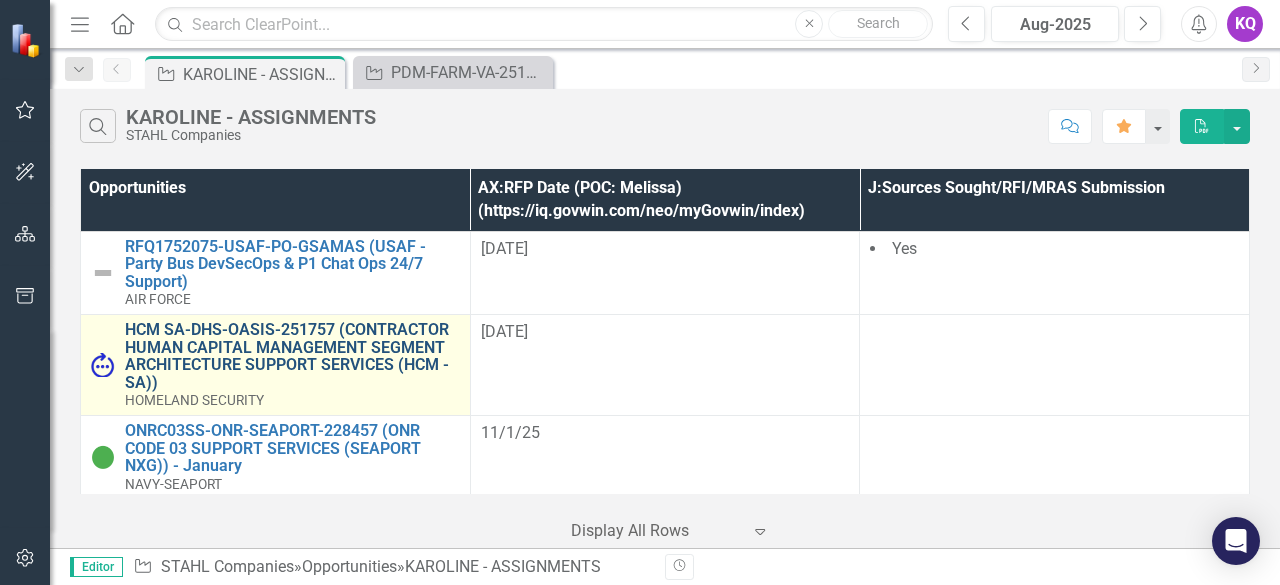 click on "HCM SA-DHS-OASIS-251757 (CONTRACTOR HUMAN CAPITAL MANAGEMENT SEGMENT ARCHITECTURE SUPPORT SERVICES (HCM - SA))" at bounding box center (292, 356) 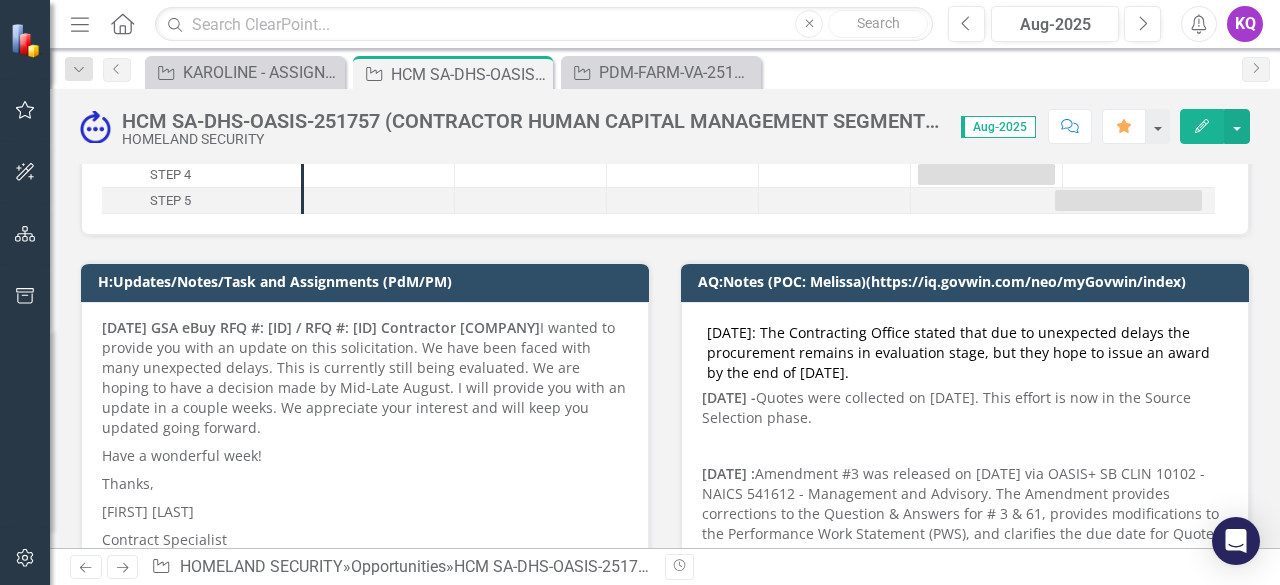 scroll, scrollTop: 533, scrollLeft: 0, axis: vertical 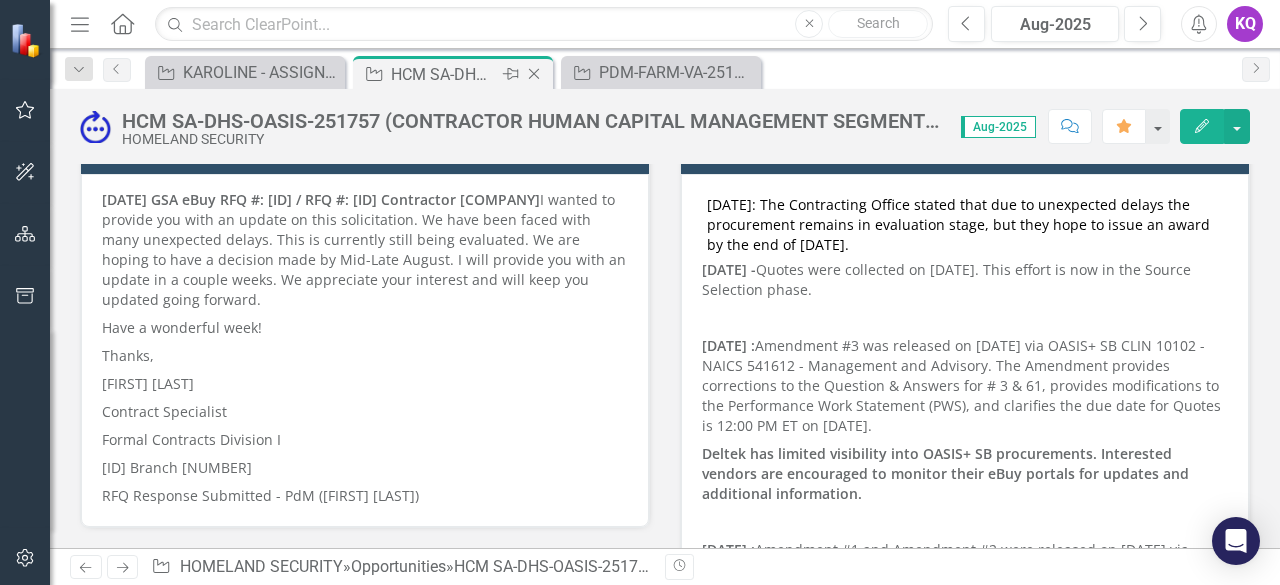 click 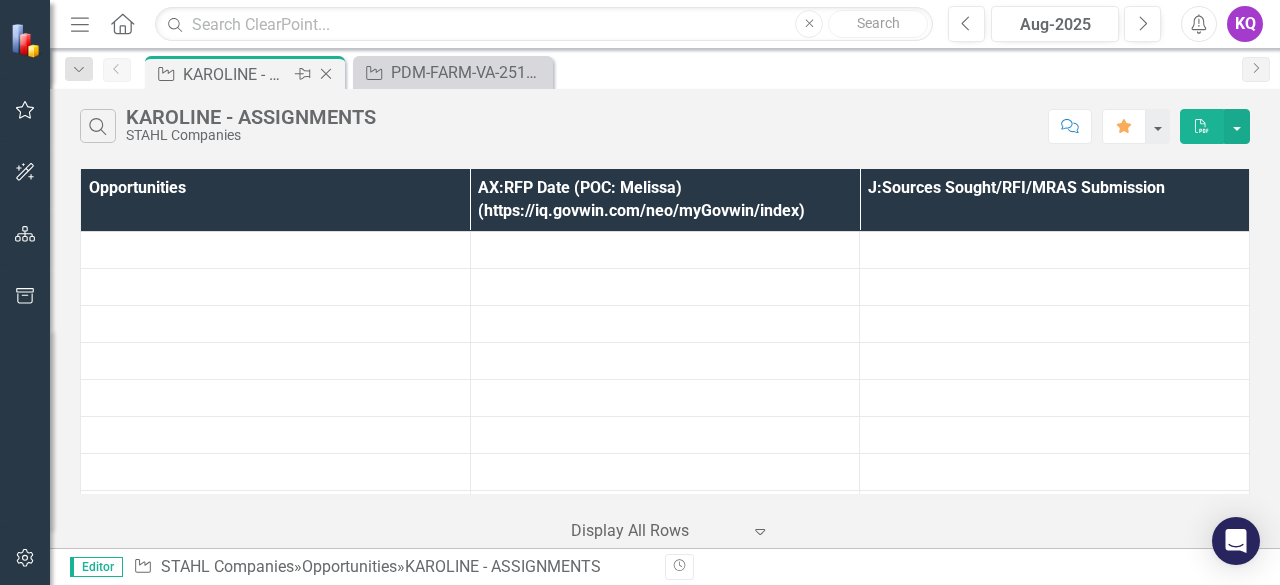click on "KAROLINE - ASSIGNMENTS" at bounding box center [236, 74] 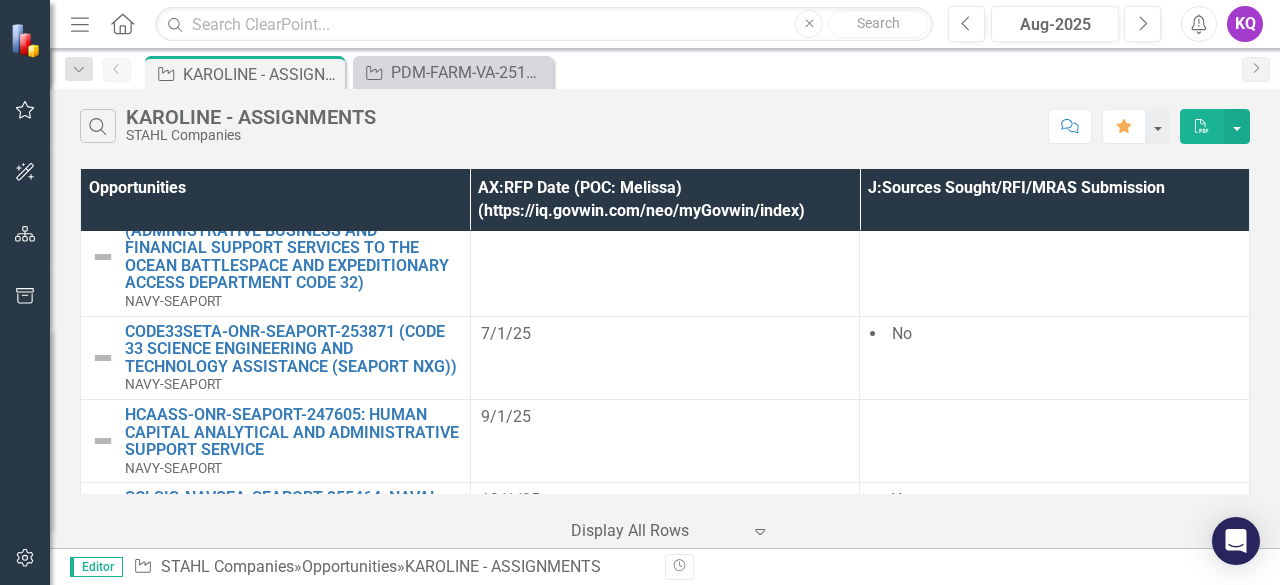 scroll, scrollTop: 872, scrollLeft: 0, axis: vertical 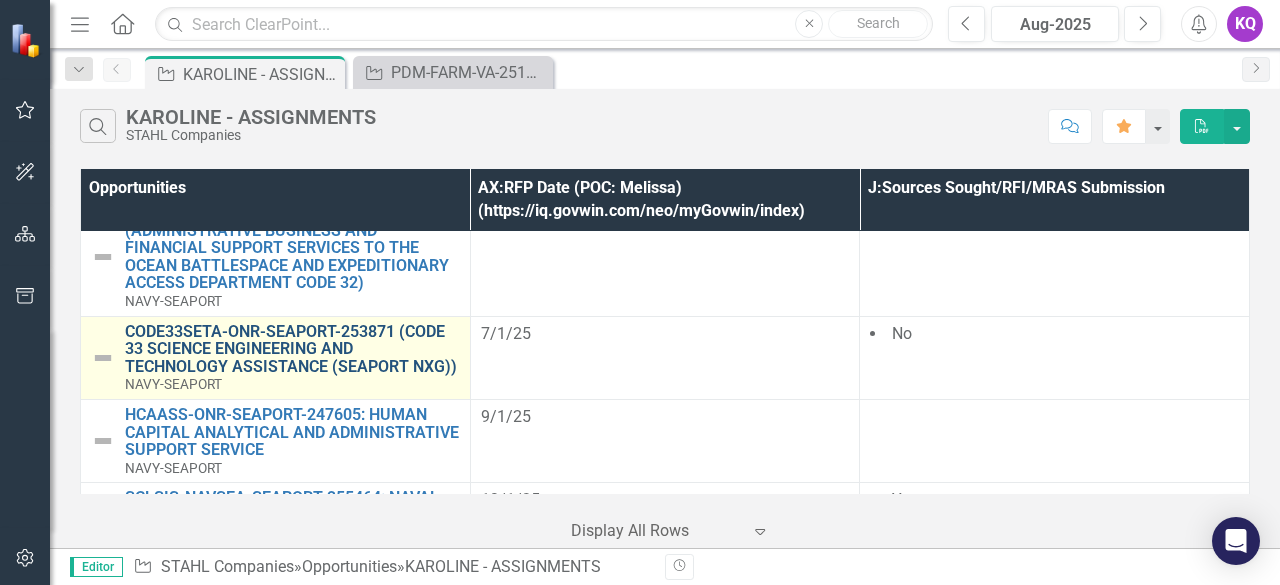 click on "CODE33SETA-ONR-SEAPORT-253871 (CODE 33 SCIENCE ENGINEERING AND TECHNOLOGY ASSISTANCE (SEAPORT NXG))" at bounding box center [292, 349] 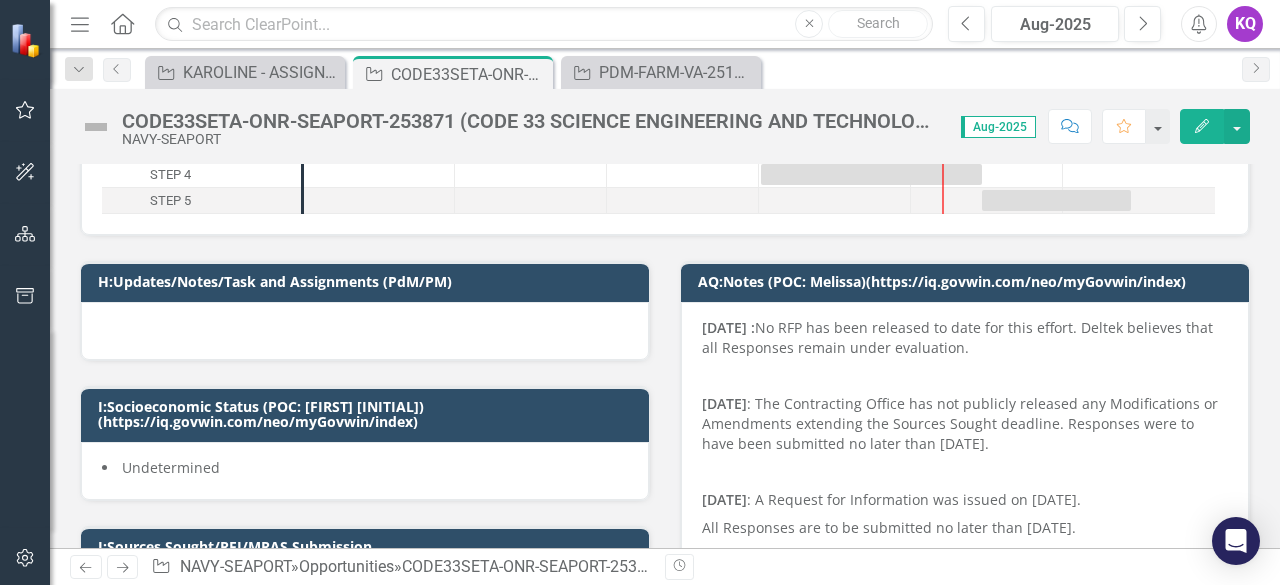scroll, scrollTop: 0, scrollLeft: 0, axis: both 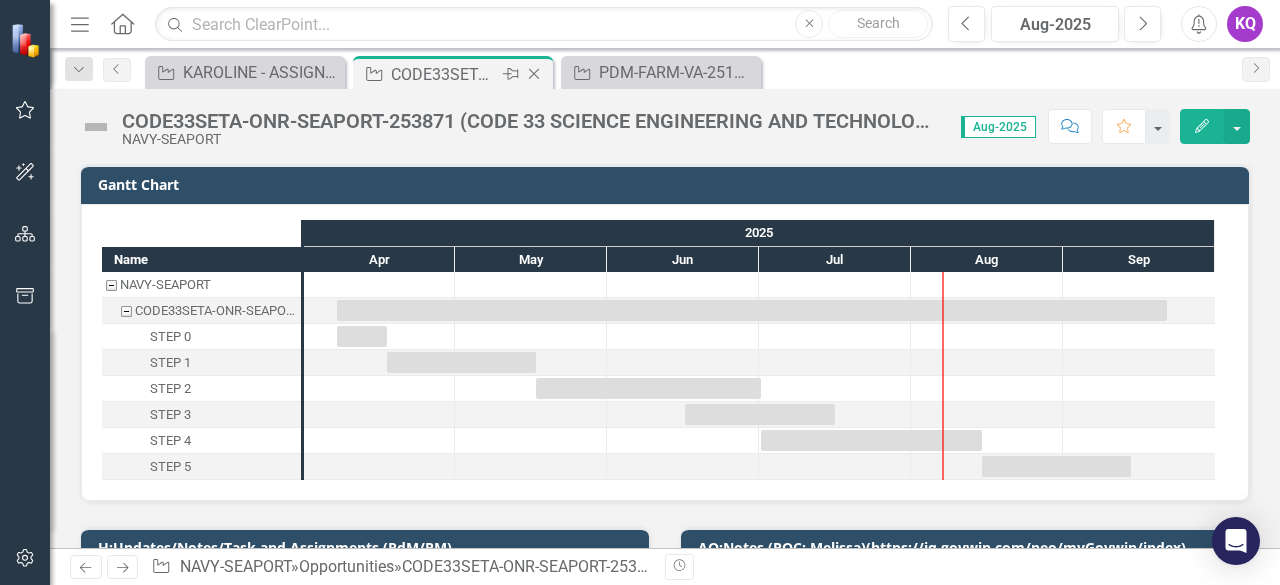 click on "Close" 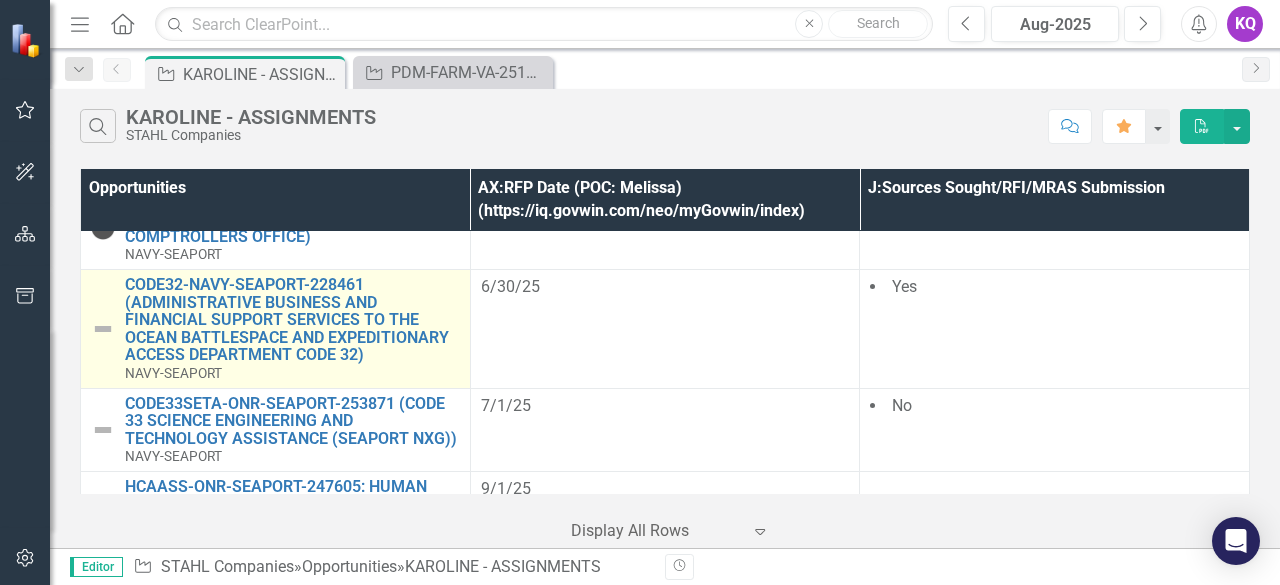 scroll, scrollTop: 1066, scrollLeft: 0, axis: vertical 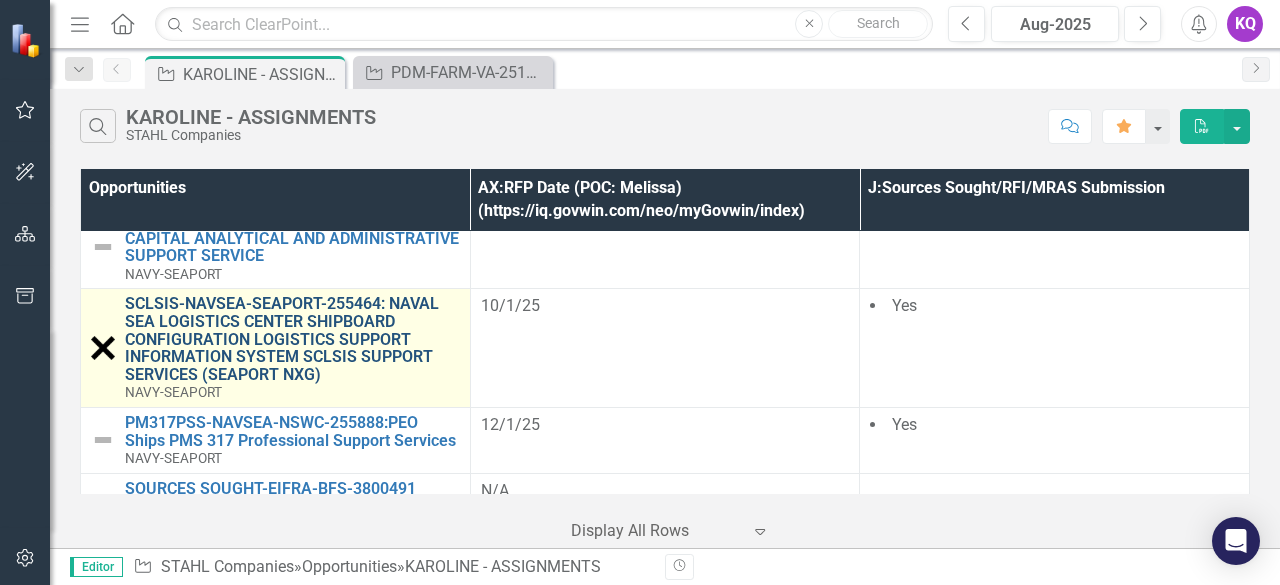 click on "SCLSIS-NAVSEA-SEAPORT-255464: NAVAL SEA LOGISTICS CENTER SHIPBOARD CONFIGURATION LOGISTICS SUPPORT INFORMATION SYSTEM SCLSIS SUPPORT SERVICES (SEAPORT NXG)" at bounding box center (292, 339) 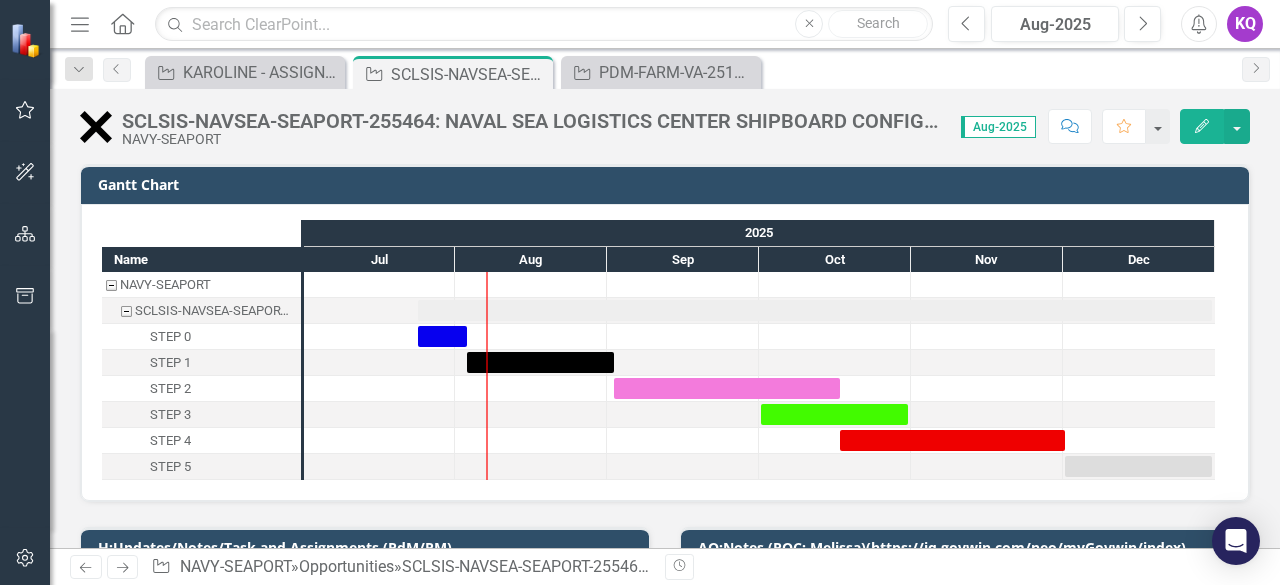 scroll, scrollTop: 266, scrollLeft: 0, axis: vertical 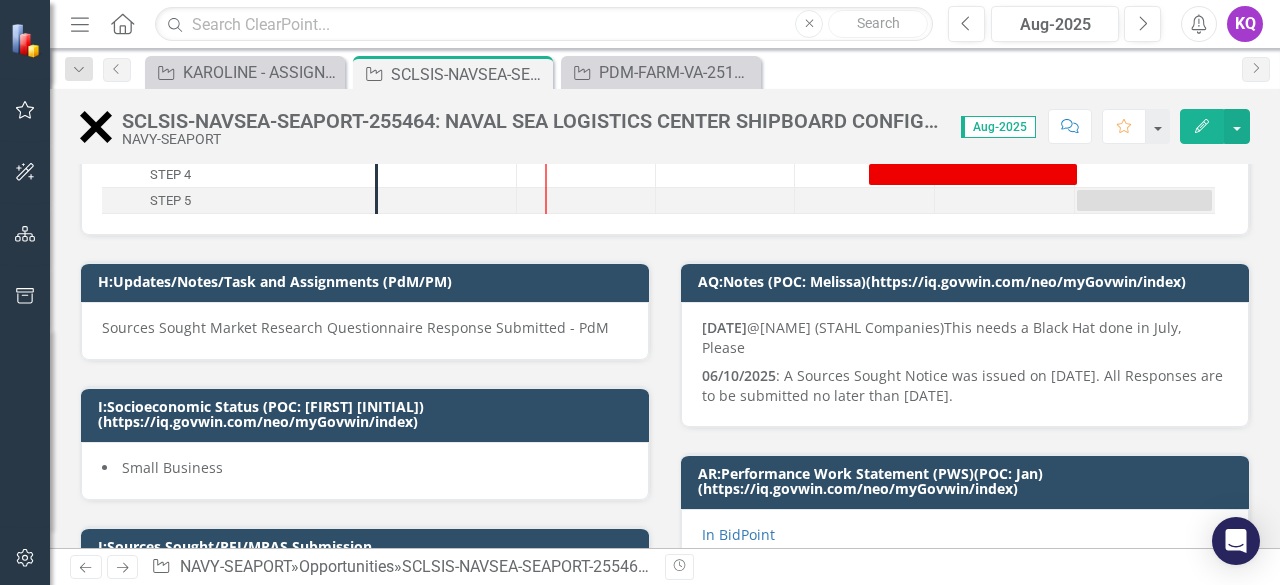 click on "Sources Sought Market Research Questionnaire Response Submitted - PdM" at bounding box center [365, 328] 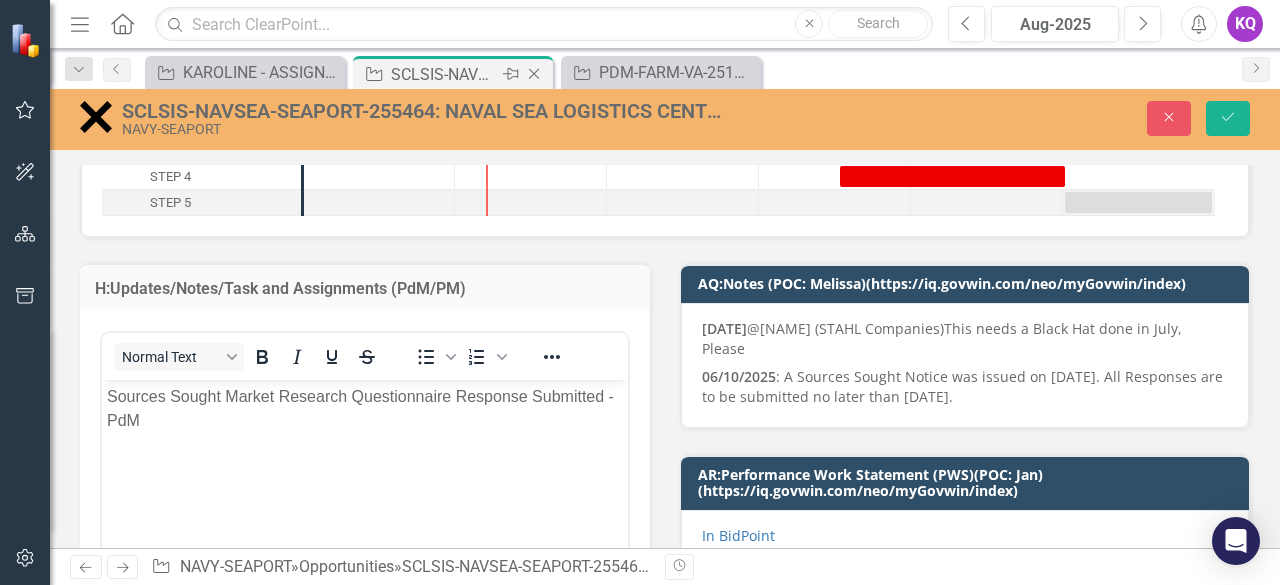 scroll, scrollTop: 0, scrollLeft: 0, axis: both 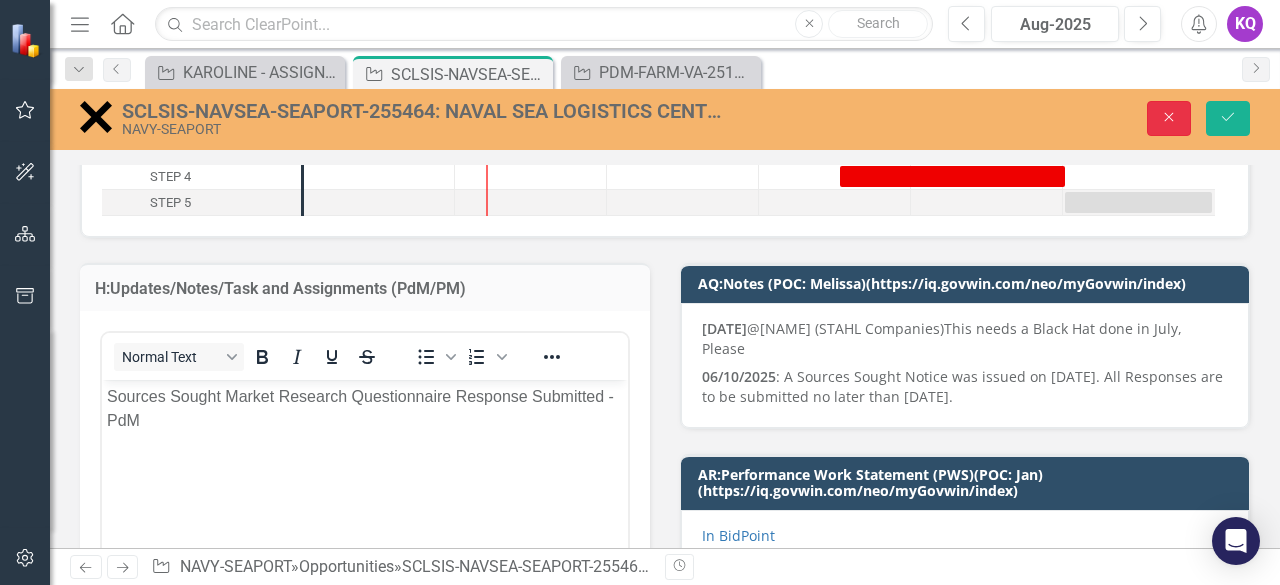 click on "Close" 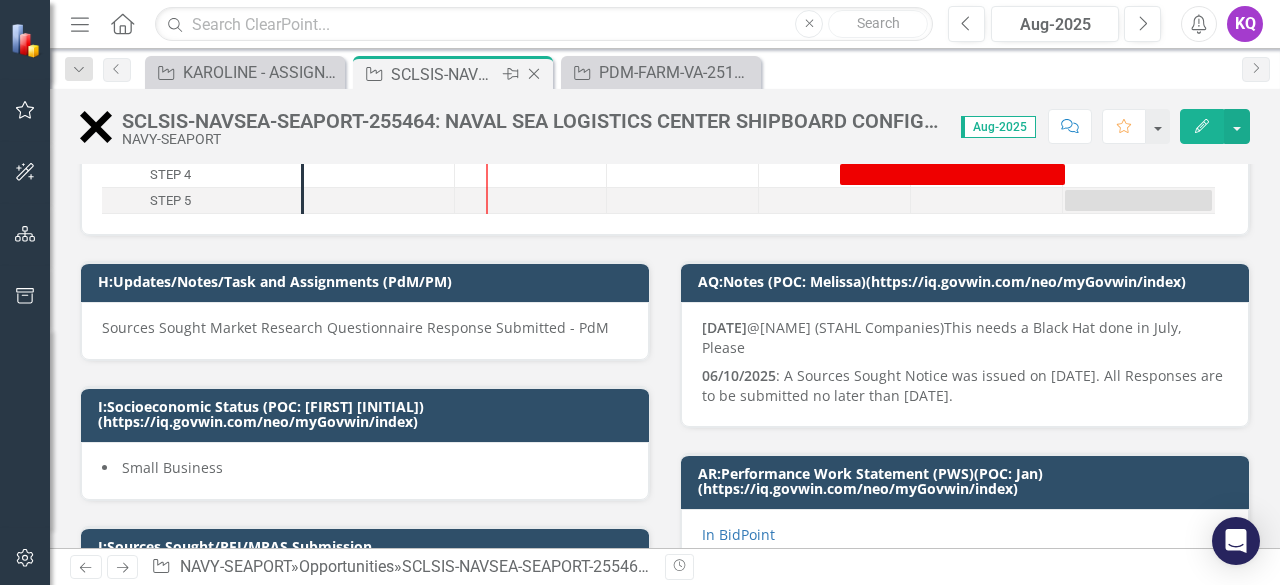 click on "Close" 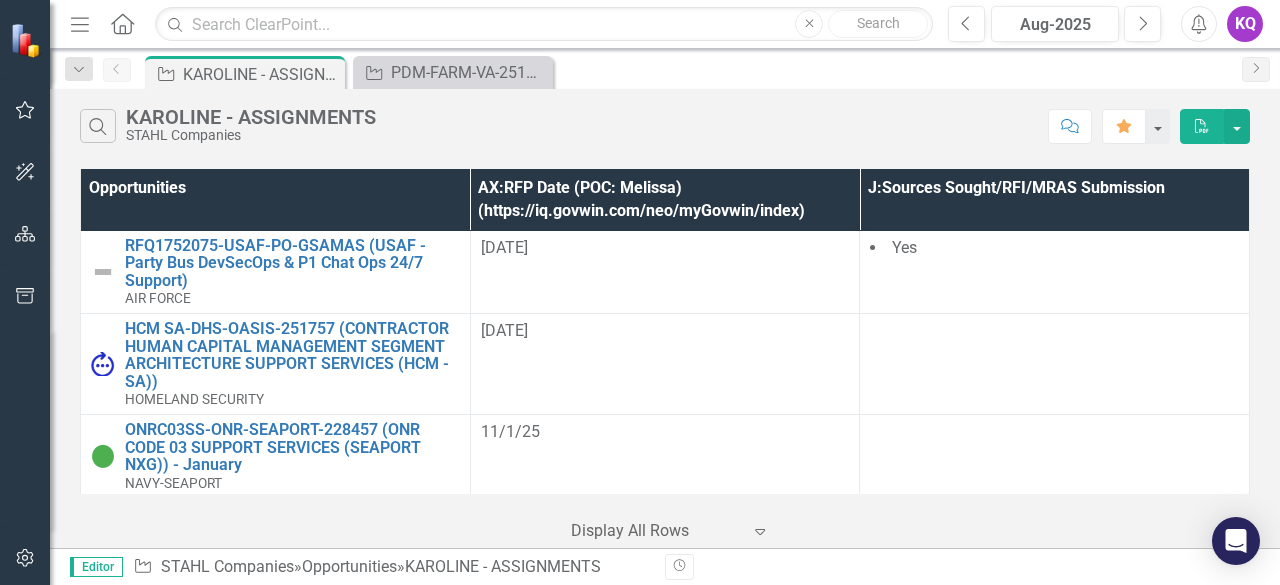 scroll, scrollTop: 0, scrollLeft: 0, axis: both 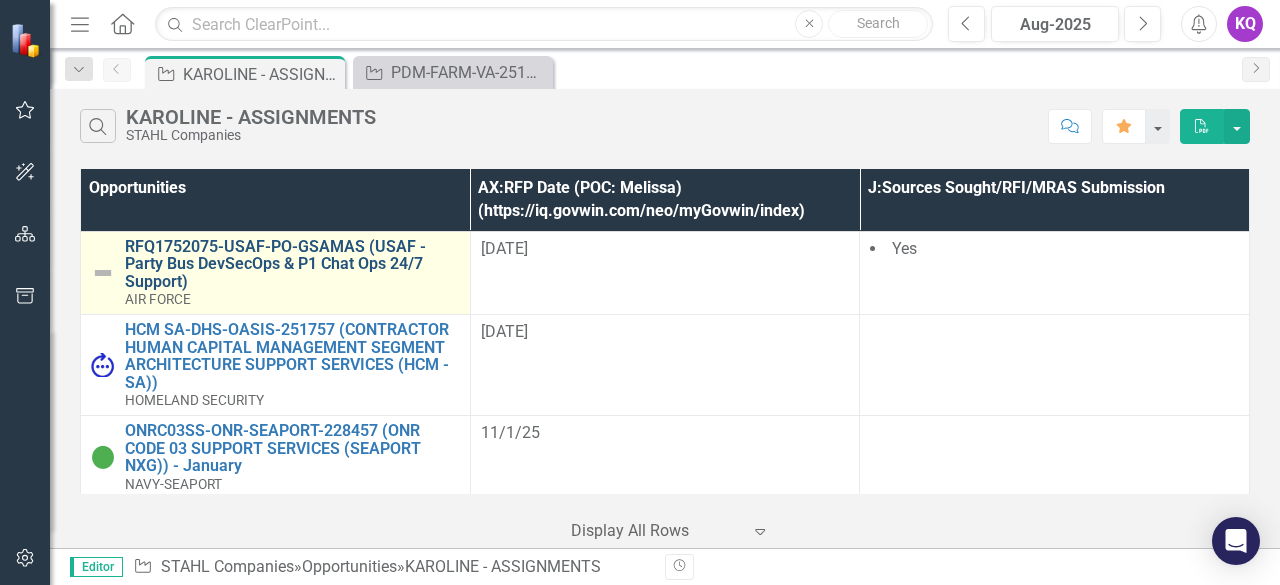 click on "RFQ1752075-USAF-PO-GSAMAS (USAF - Party Bus DevSecOps & P1 Chat Ops 24/7 Support)" at bounding box center [292, 264] 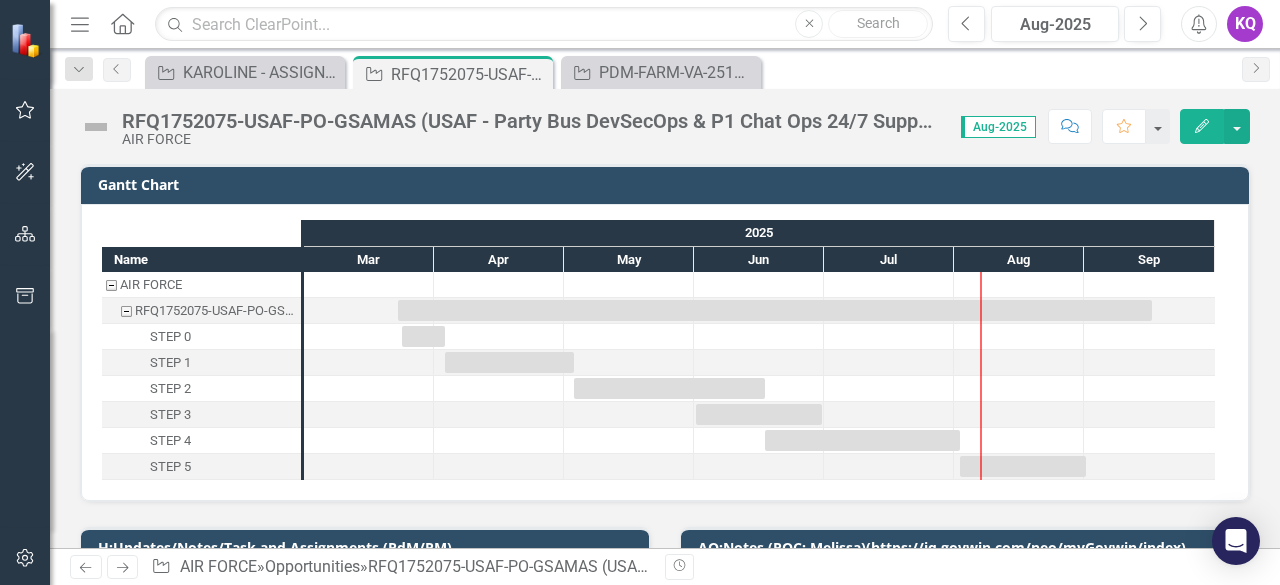 scroll, scrollTop: 266, scrollLeft: 0, axis: vertical 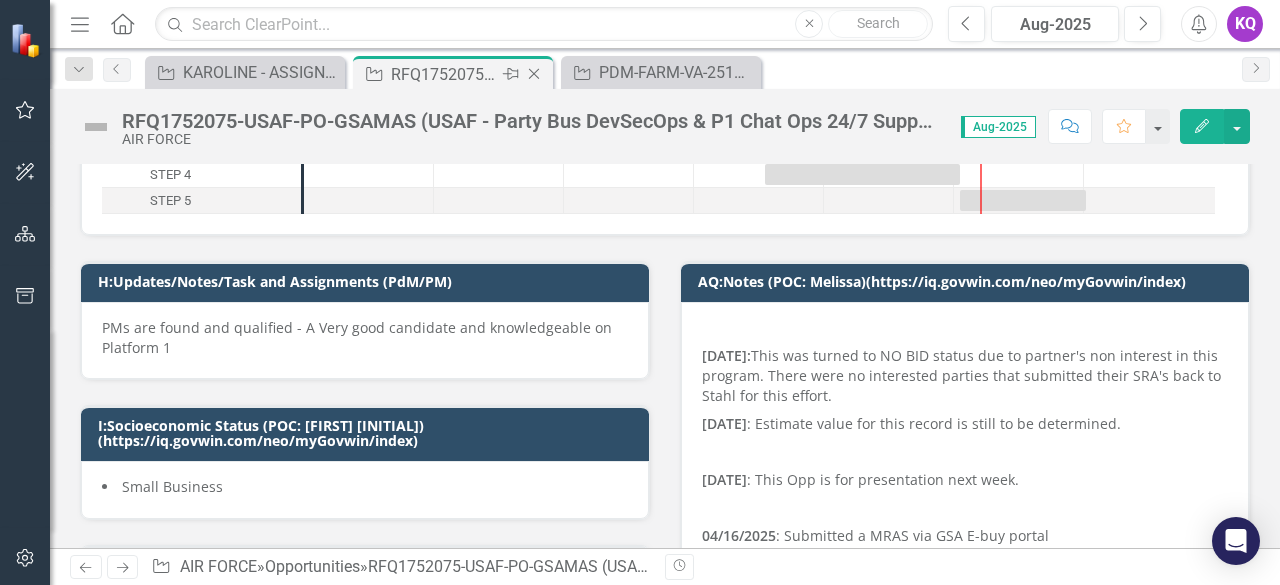 click on "Close" 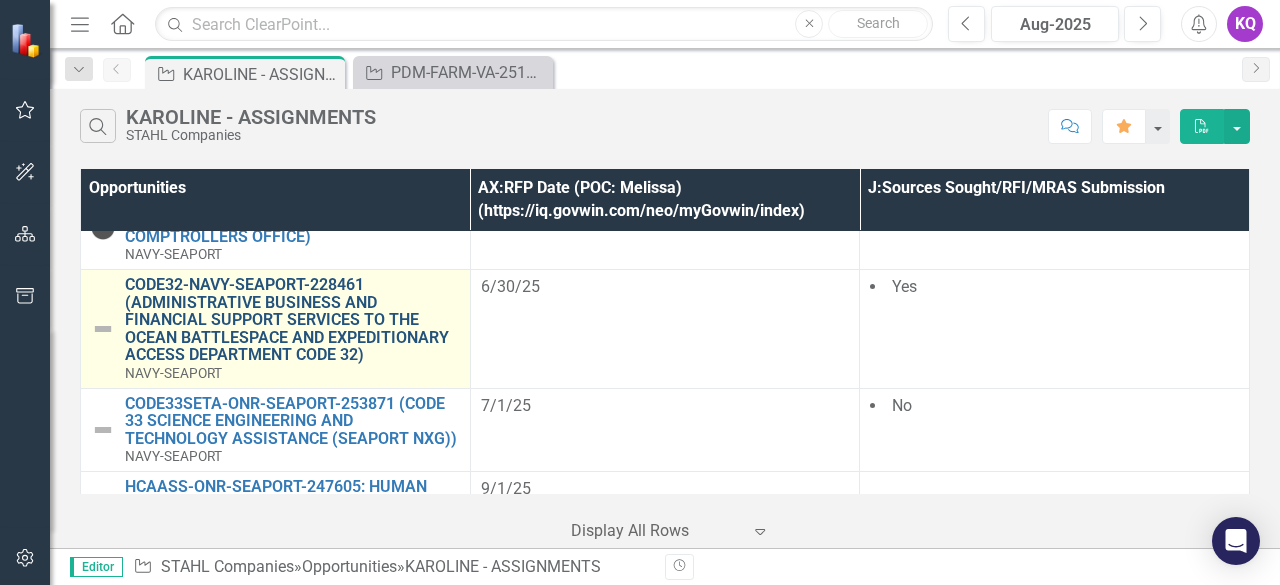scroll, scrollTop: 1066, scrollLeft: 0, axis: vertical 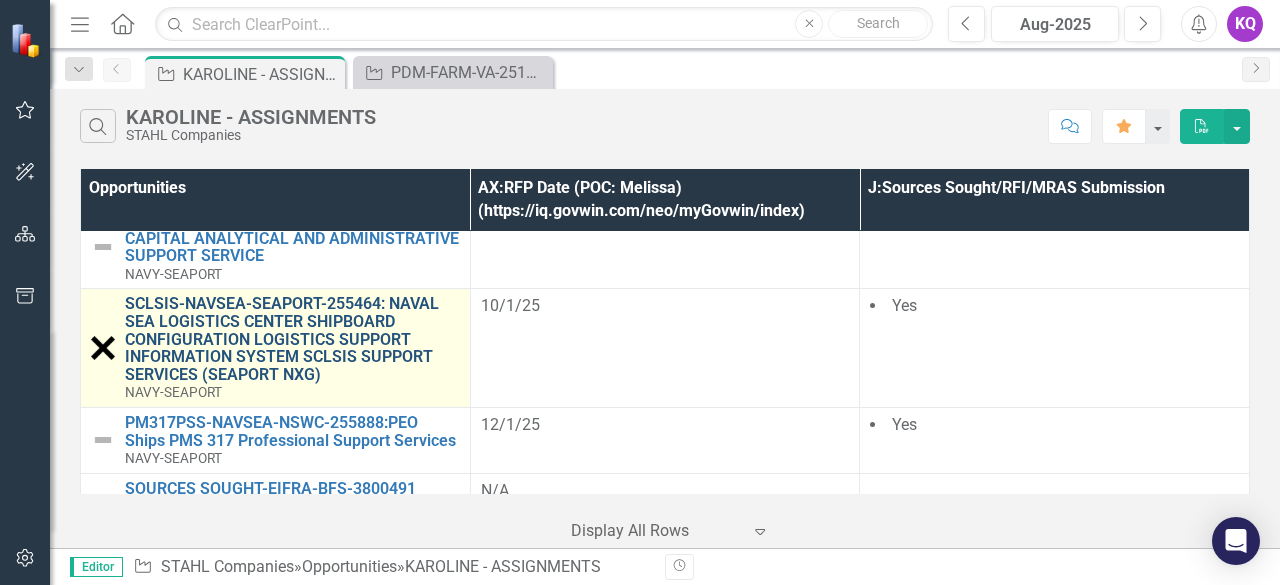 click on "SCLSIS-NAVSEA-SEAPORT-255464: NAVAL SEA LOGISTICS CENTER SHIPBOARD CONFIGURATION LOGISTICS SUPPORT INFORMATION SYSTEM SCLSIS SUPPORT SERVICES (SEAPORT NXG)" at bounding box center (292, 339) 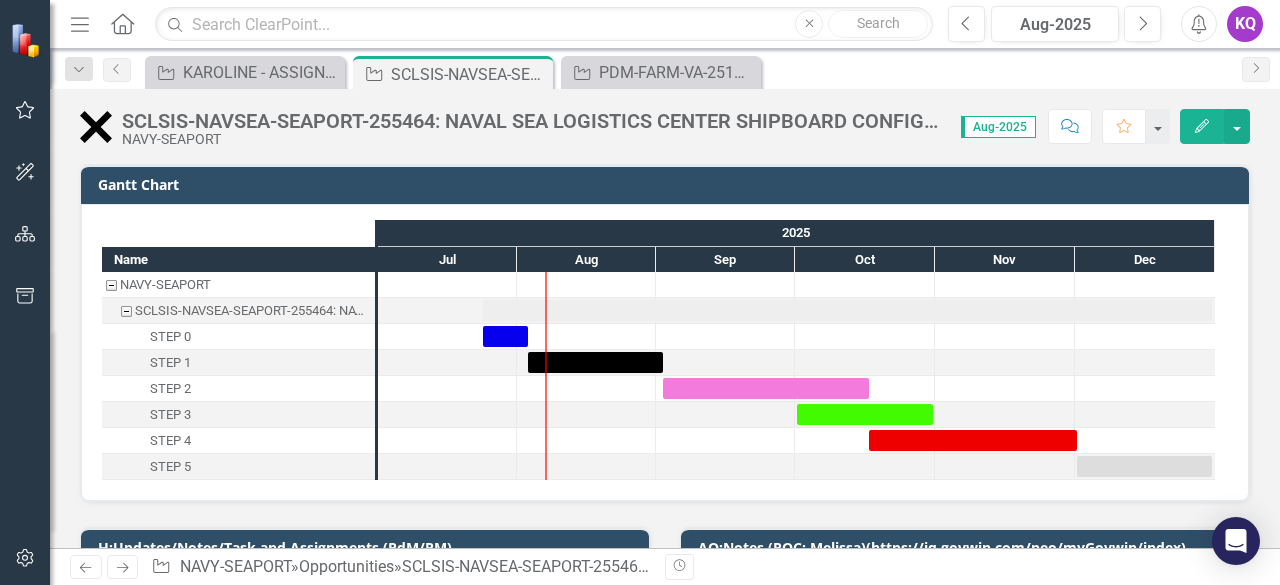 scroll, scrollTop: 0, scrollLeft: 0, axis: both 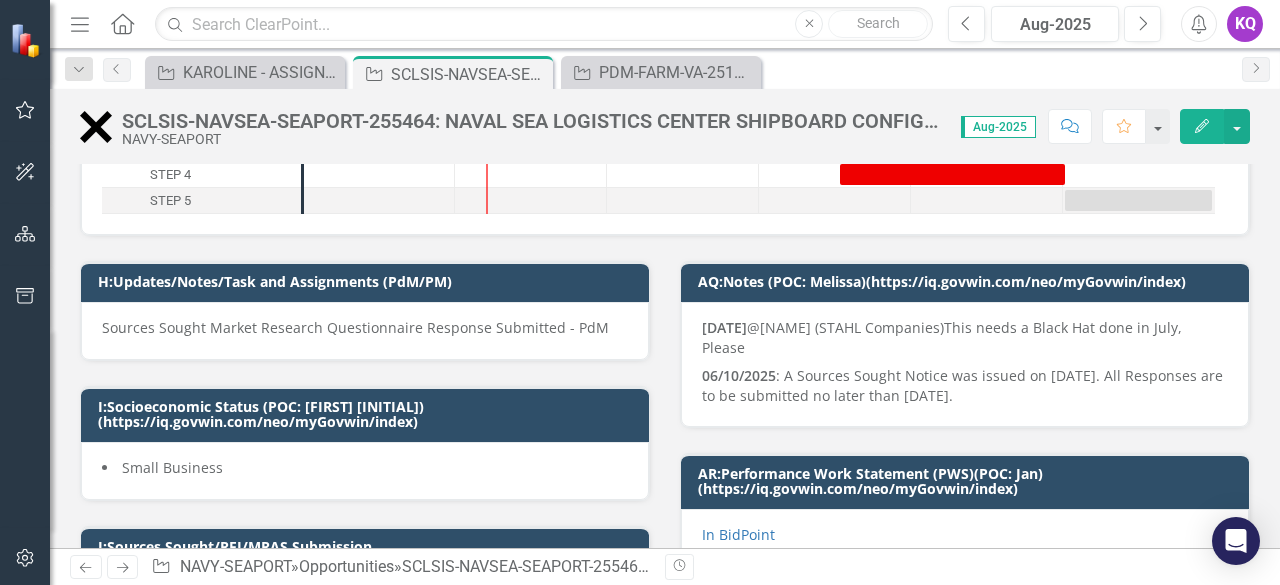 click on "Sources Sought Market Research Questionnaire Response Submitted - PdM" at bounding box center [365, 328] 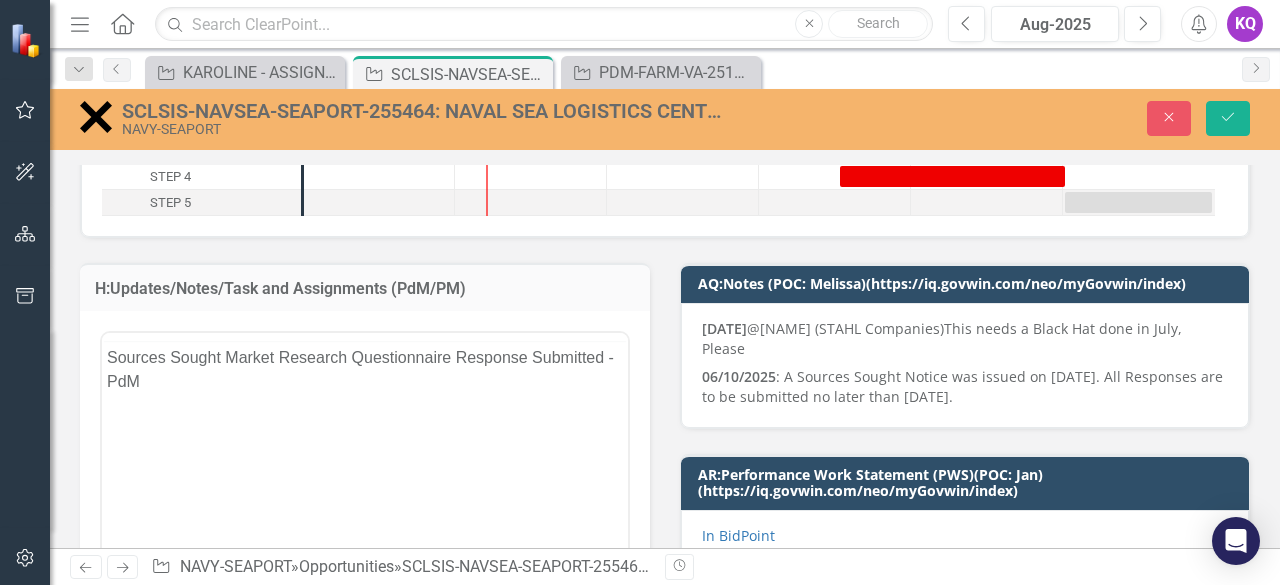 scroll, scrollTop: 0, scrollLeft: 0, axis: both 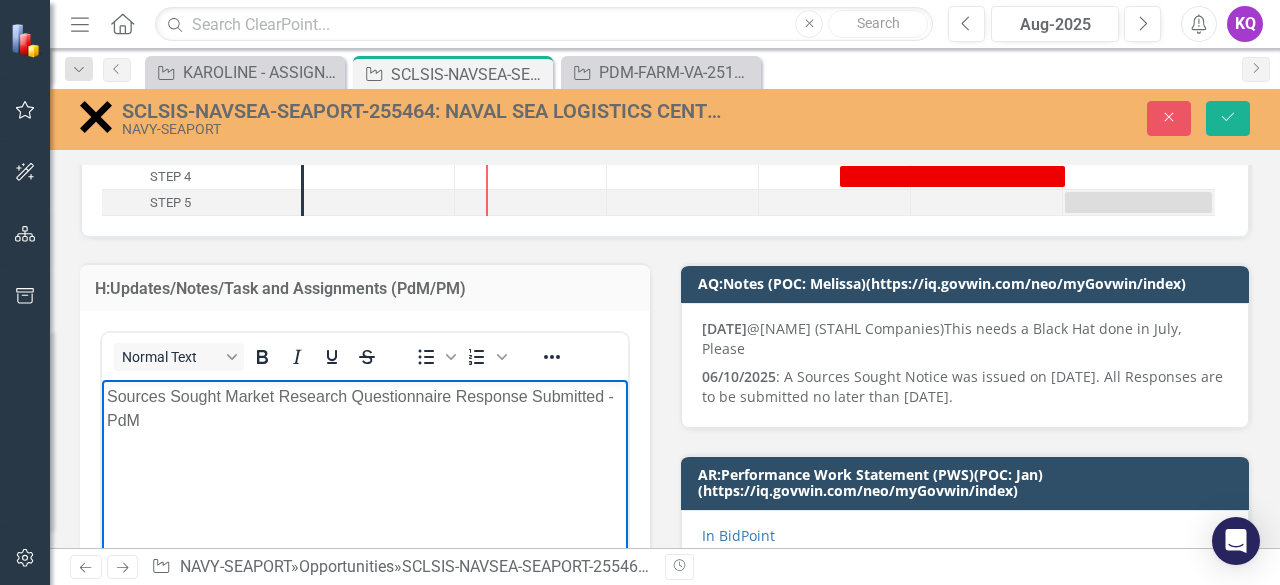 click on "Sources Sought Market Research Questionnaire Response Submitted - PdM" at bounding box center (365, 409) 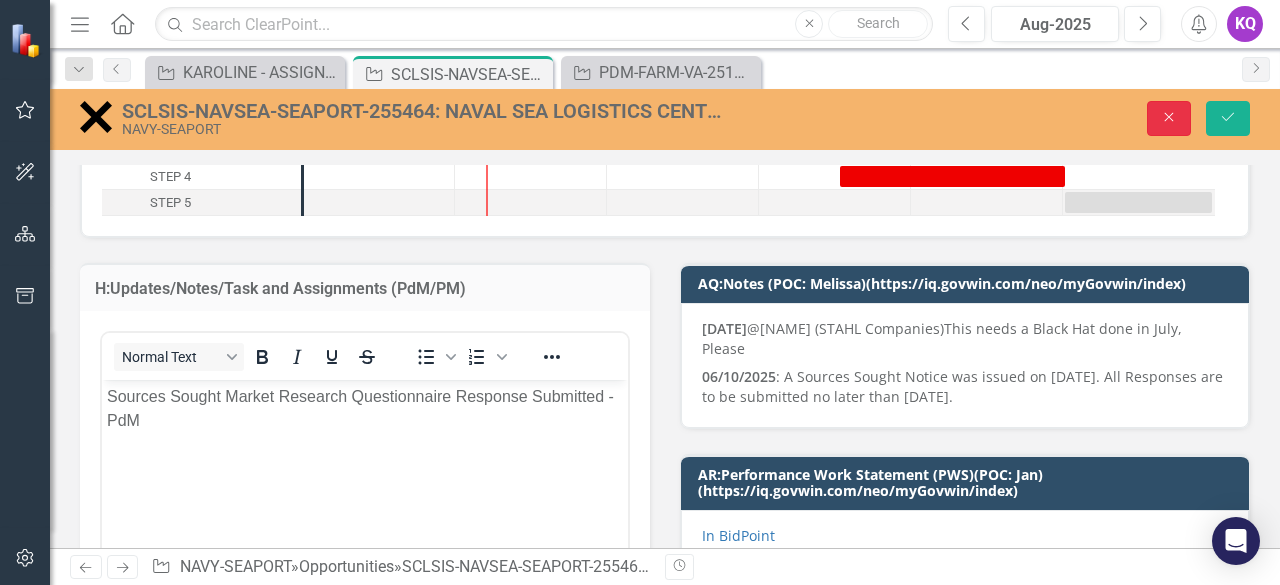 click on "Close" at bounding box center (1169, 118) 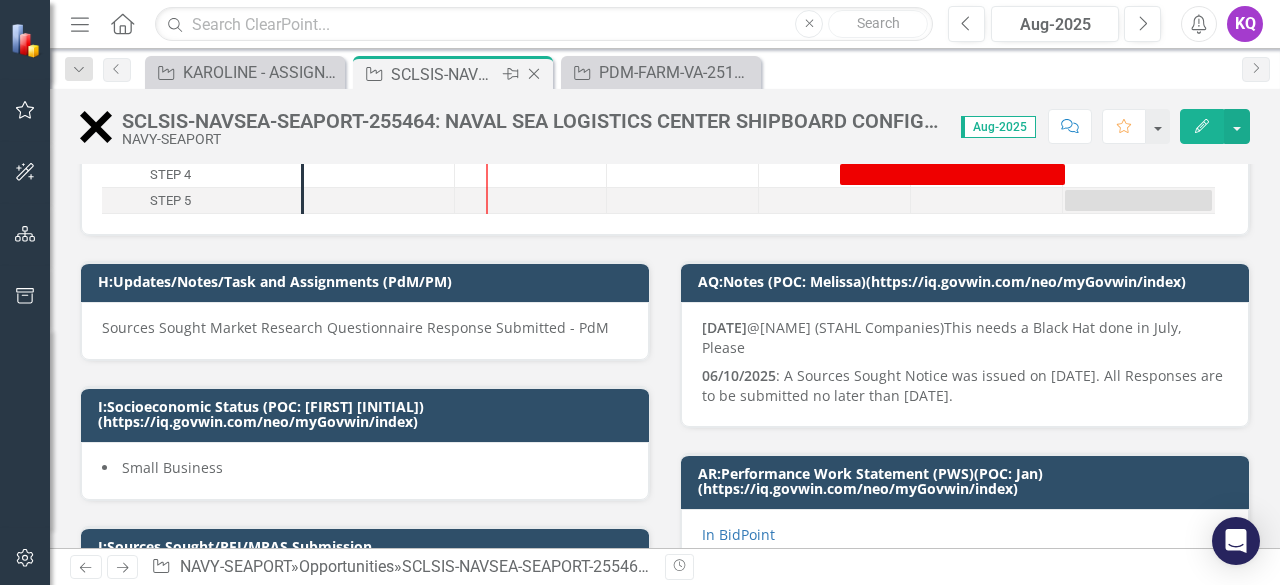 click on "Close" 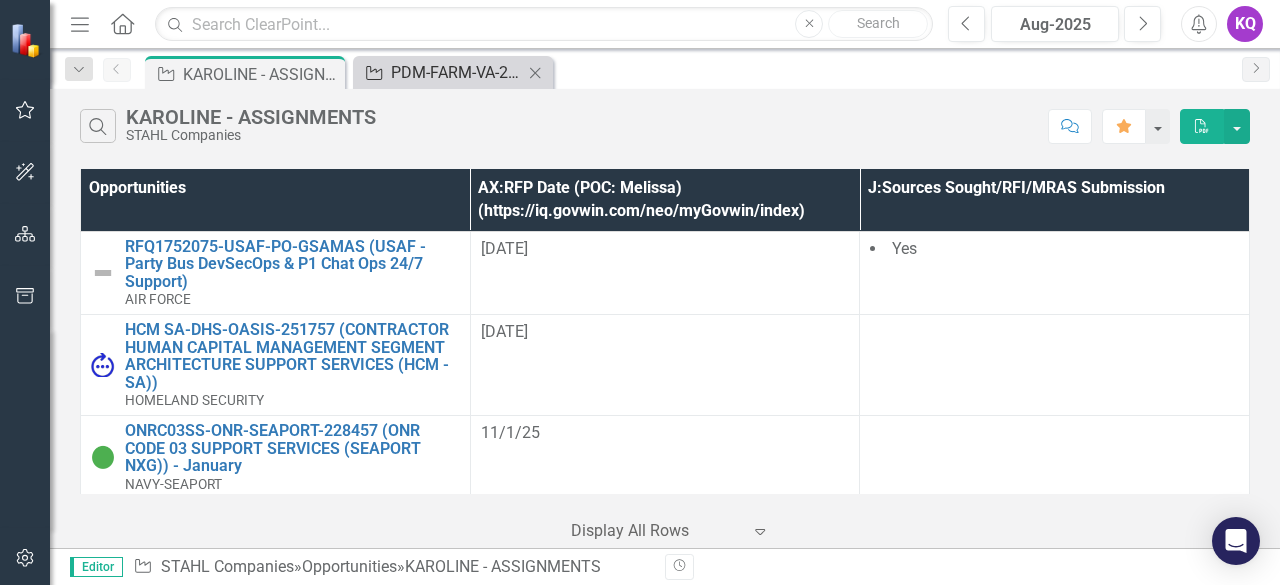 click on "Opportunity PDM-FARM-VA-251207 (PROCUREMENT DECISION MAKERS FACILITATED ANALYTICS RESEARCH AND MANAGEMENT SUPPORT (PDM)(FARM))" at bounding box center [440, 72] 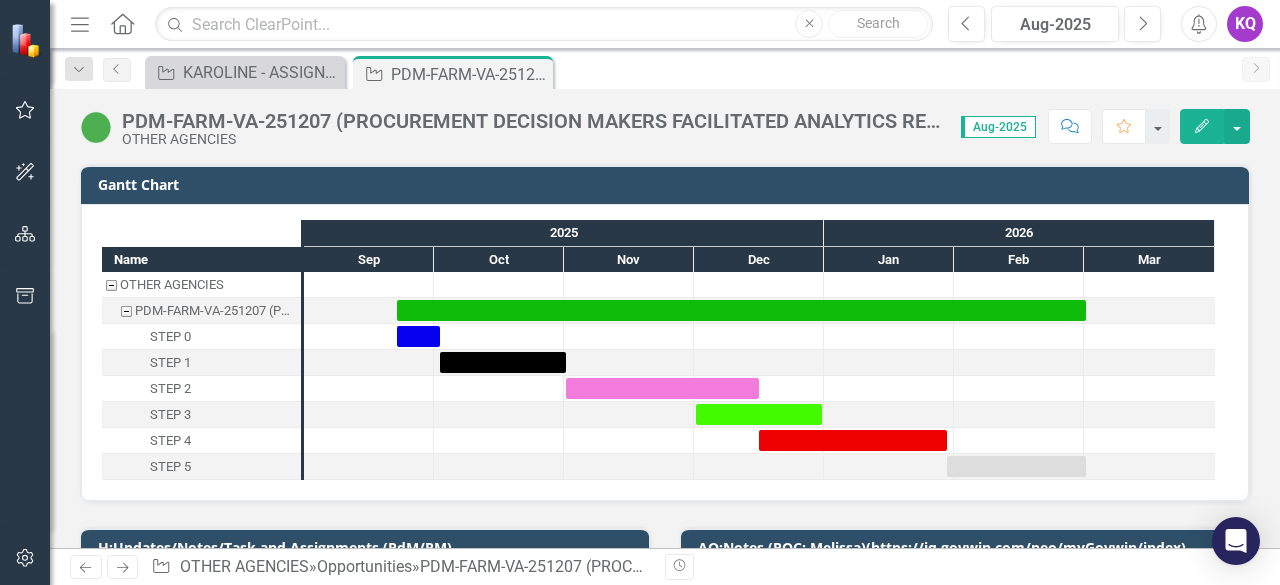 scroll, scrollTop: 266, scrollLeft: 0, axis: vertical 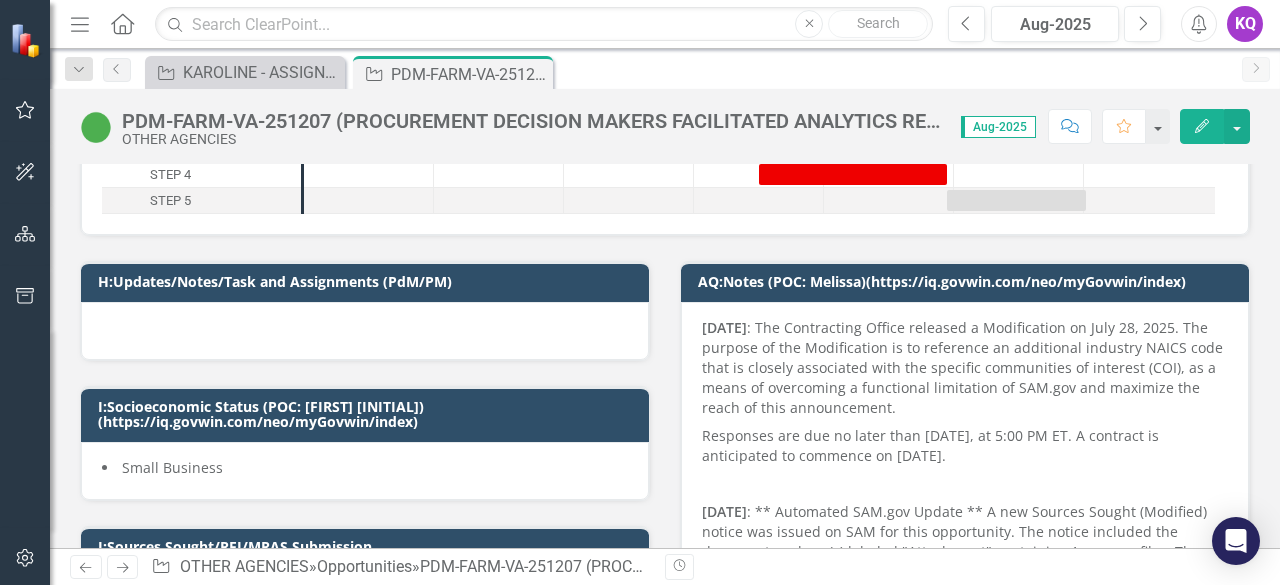 click at bounding box center (365, 331) 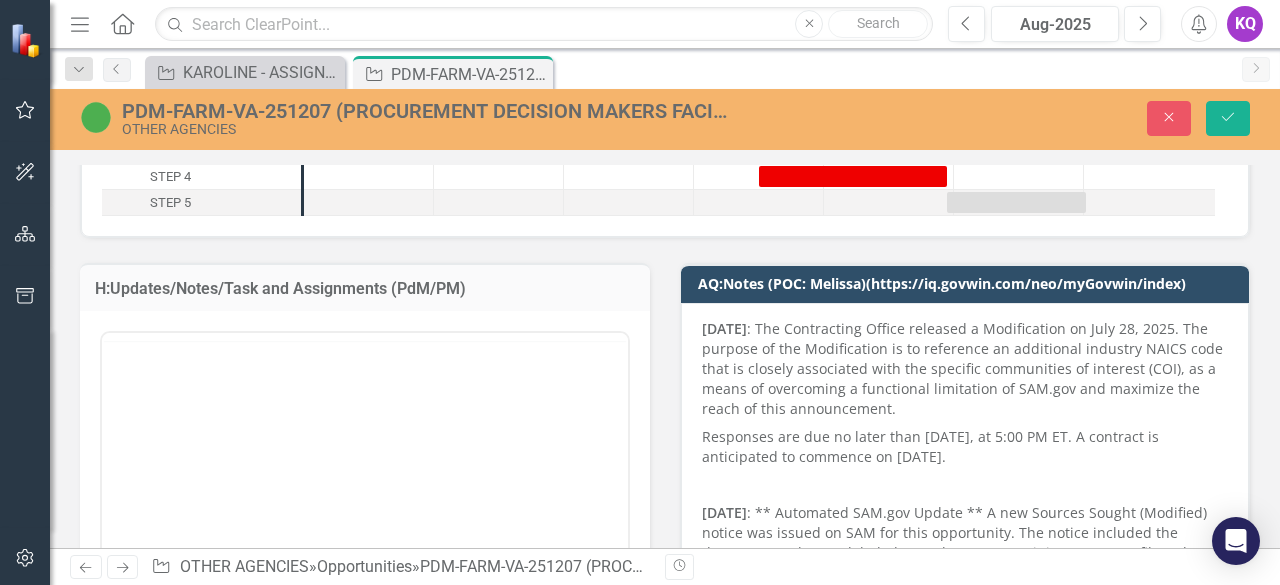 scroll, scrollTop: 0, scrollLeft: 0, axis: both 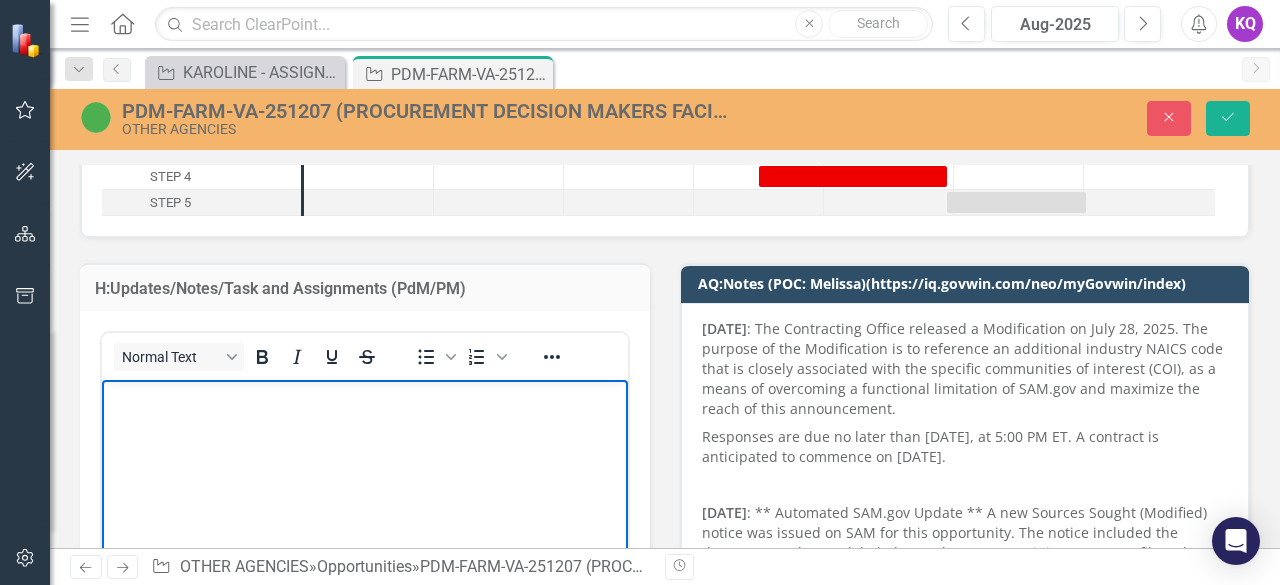 click at bounding box center (365, 530) 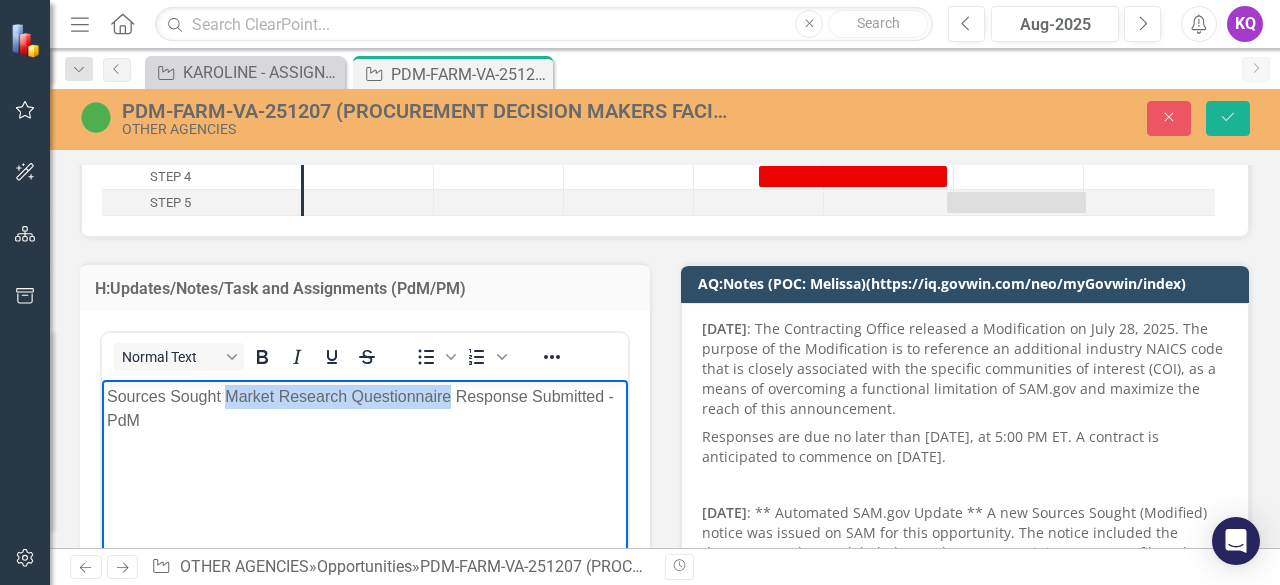 drag, startPoint x: 229, startPoint y: 393, endPoint x: 450, endPoint y: 398, distance: 221.05655 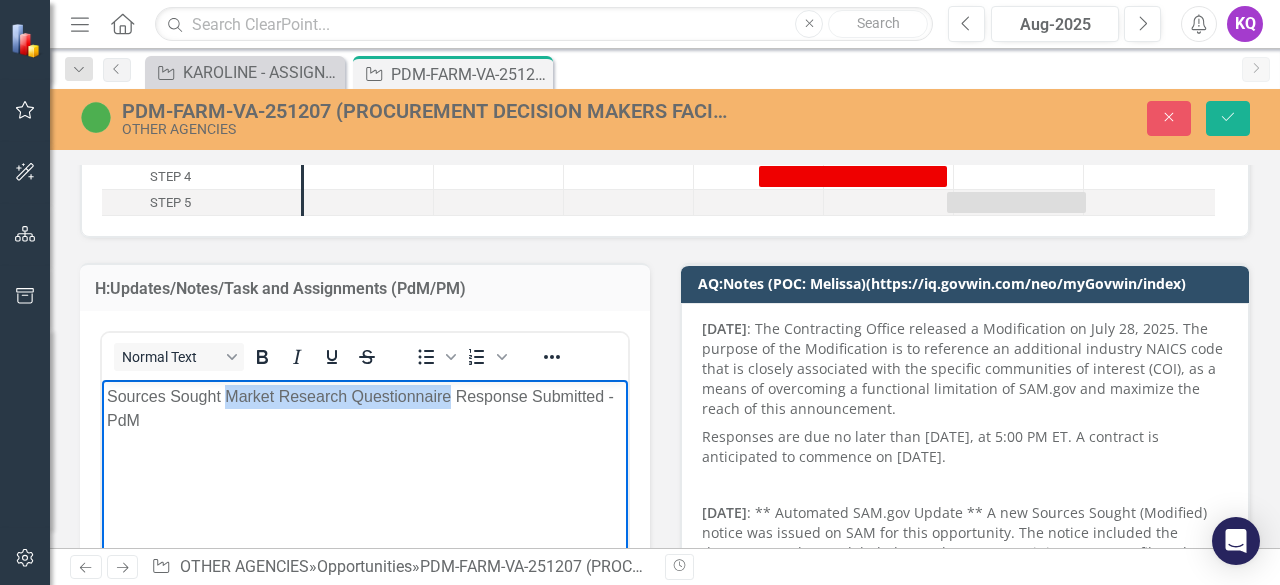 click on "Sources Sought Market Research Questionnaire Response Submitted - PdM" at bounding box center [365, 409] 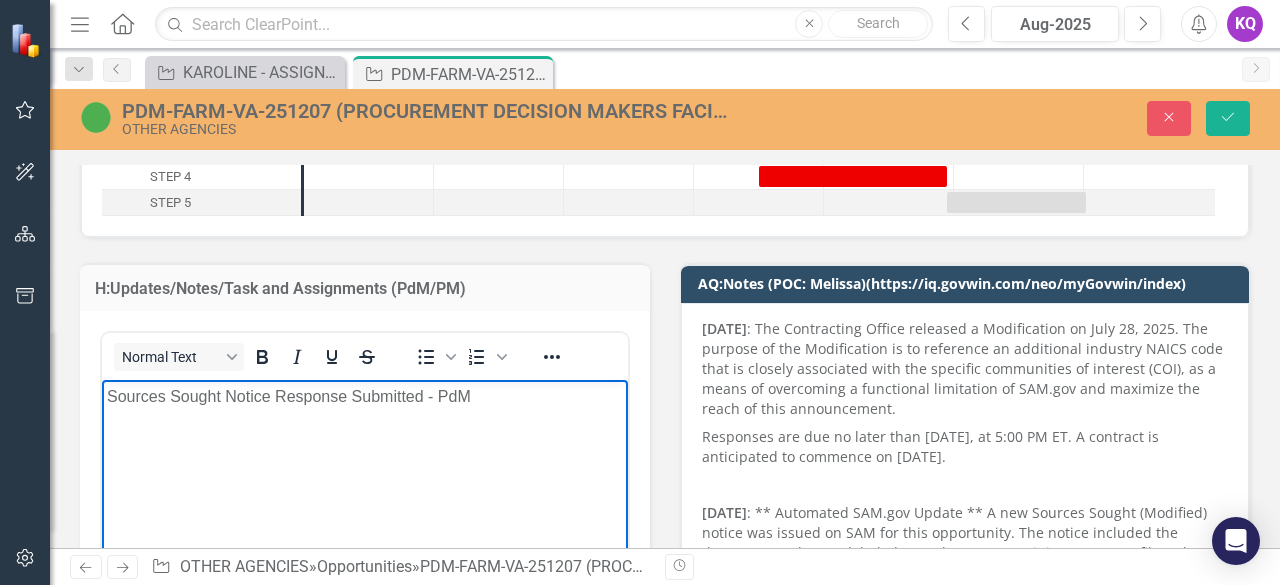 click on "Sources Sought Notice Response Submitted - PdM" at bounding box center [365, 397] 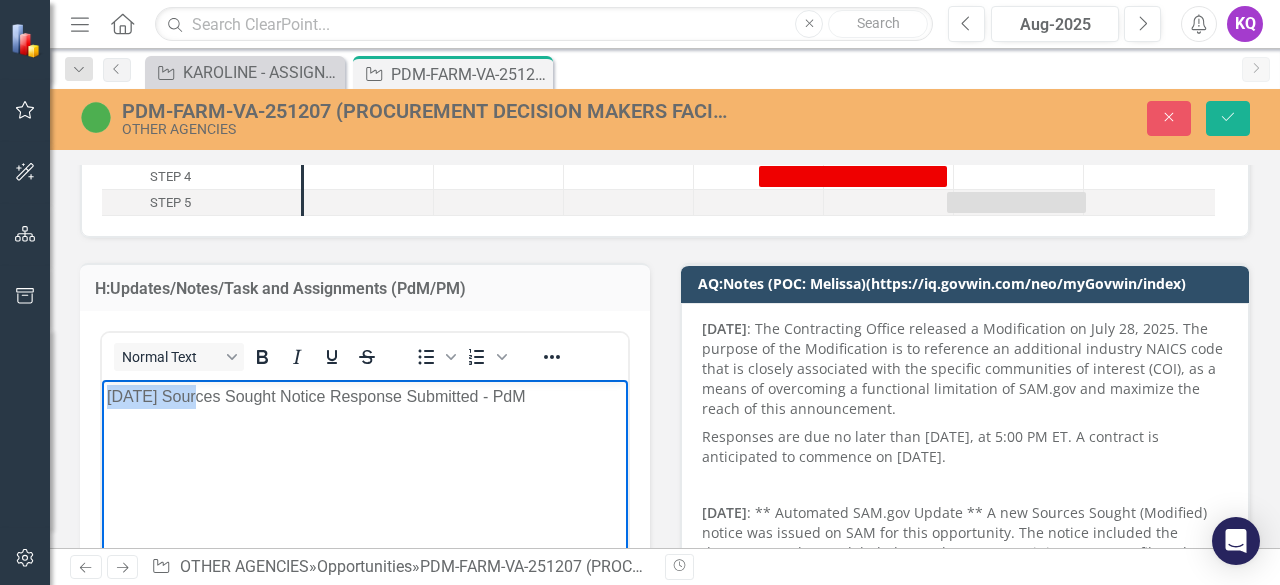 drag, startPoint x: 189, startPoint y: 400, endPoint x: 74, endPoint y: 404, distance: 115.06954 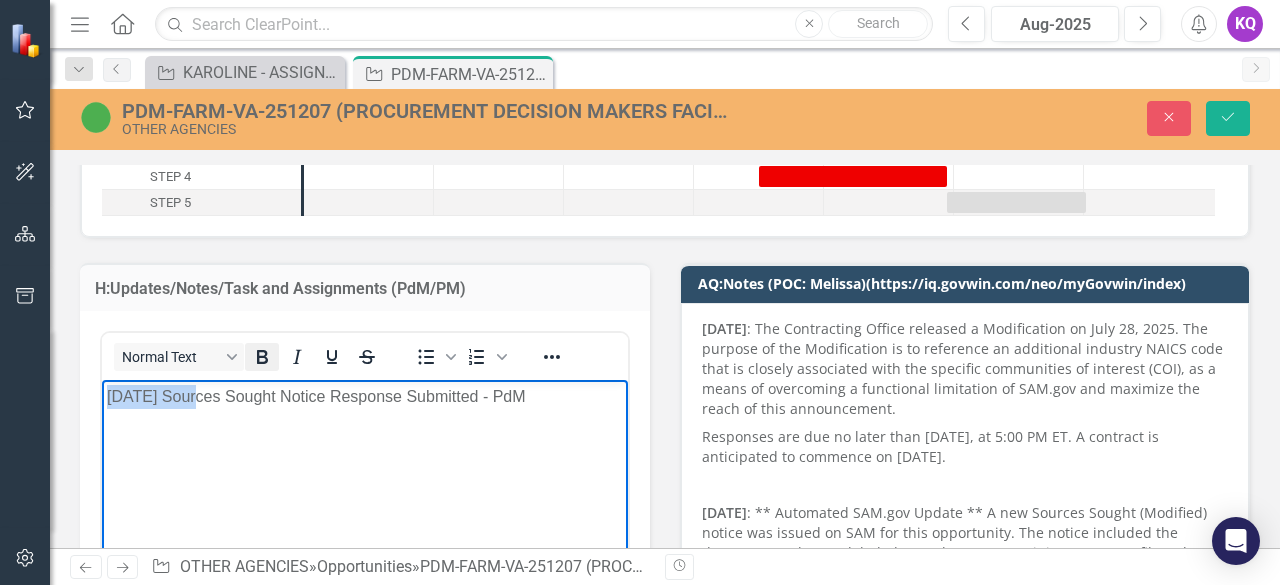 click 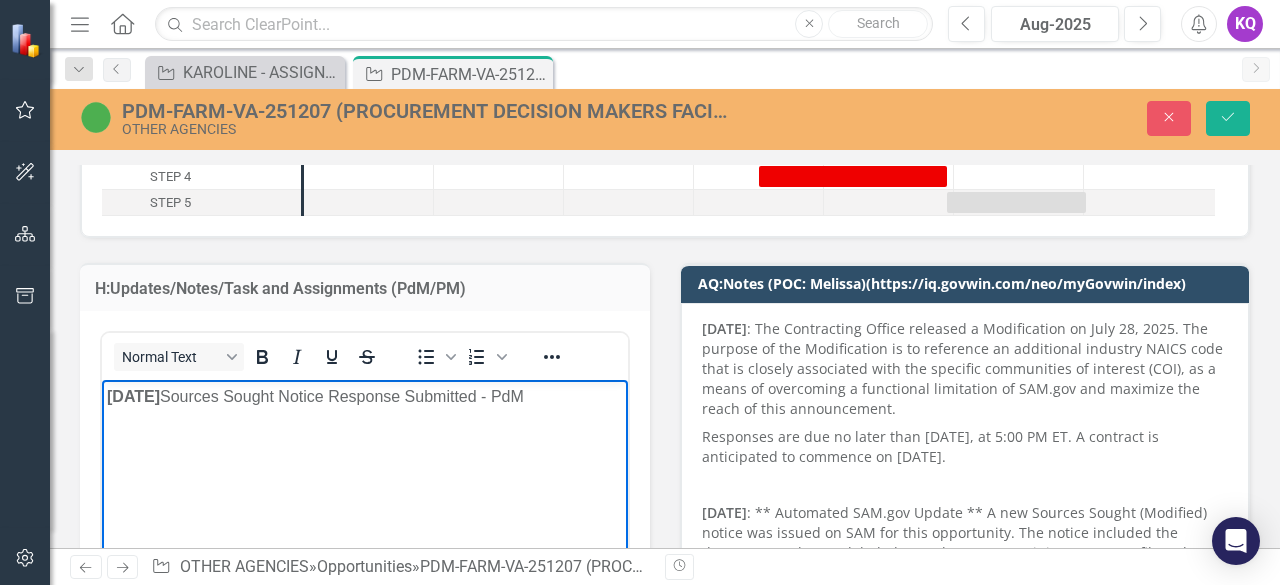 click on "[DATE] Sources Sought Notice Response Submitted - PdM" at bounding box center [365, 530] 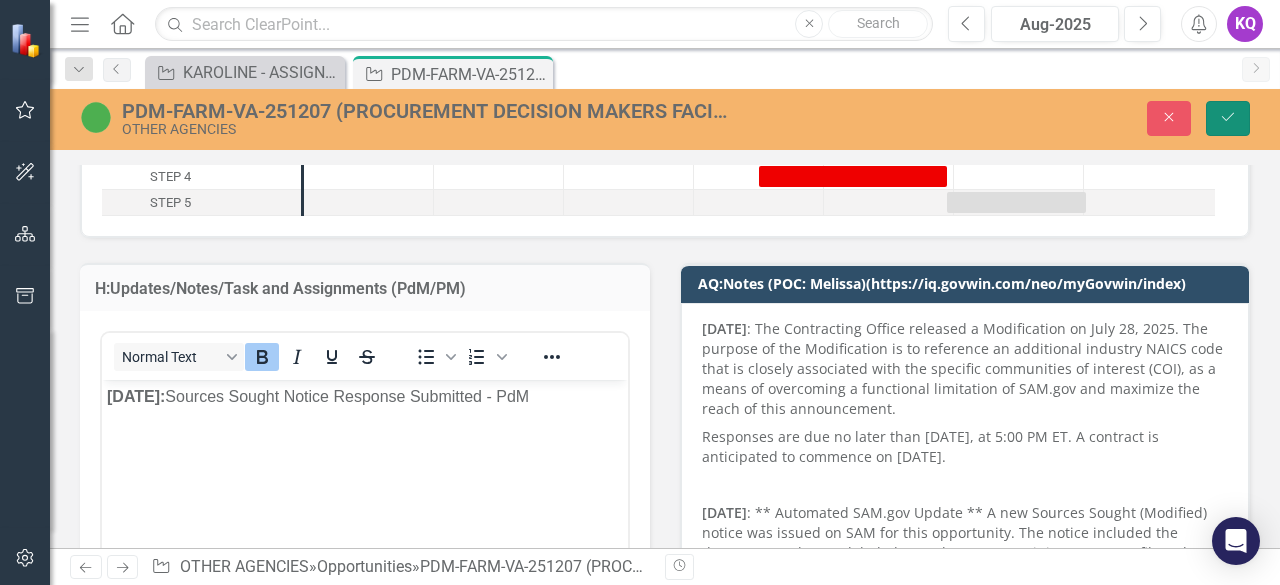 click on "Save" at bounding box center (1228, 118) 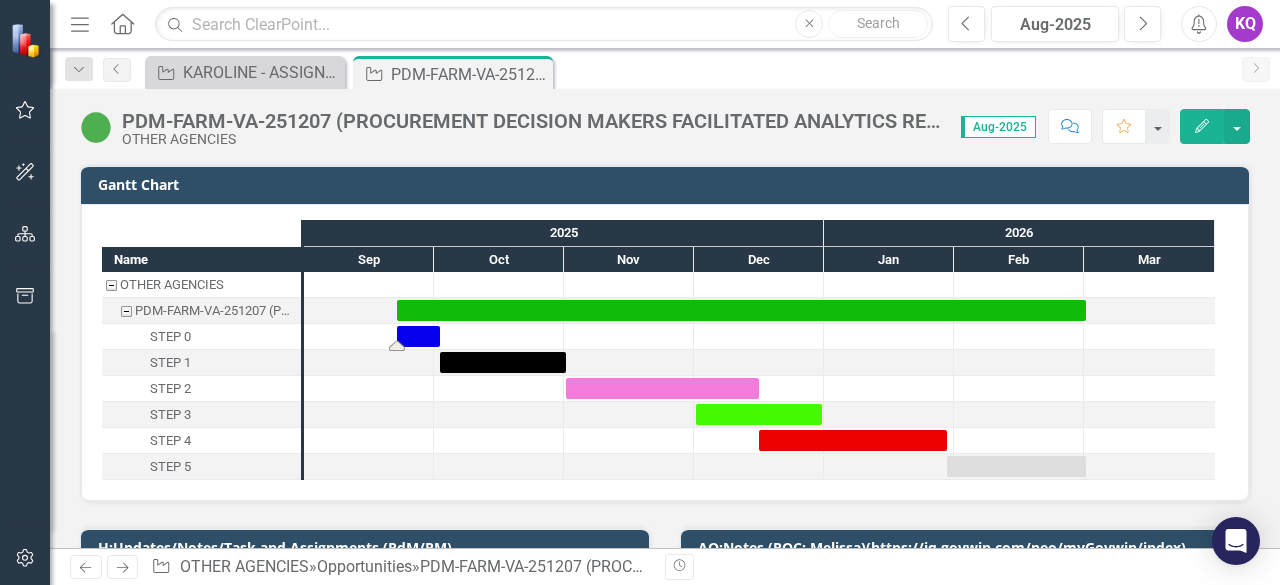scroll, scrollTop: 266, scrollLeft: 0, axis: vertical 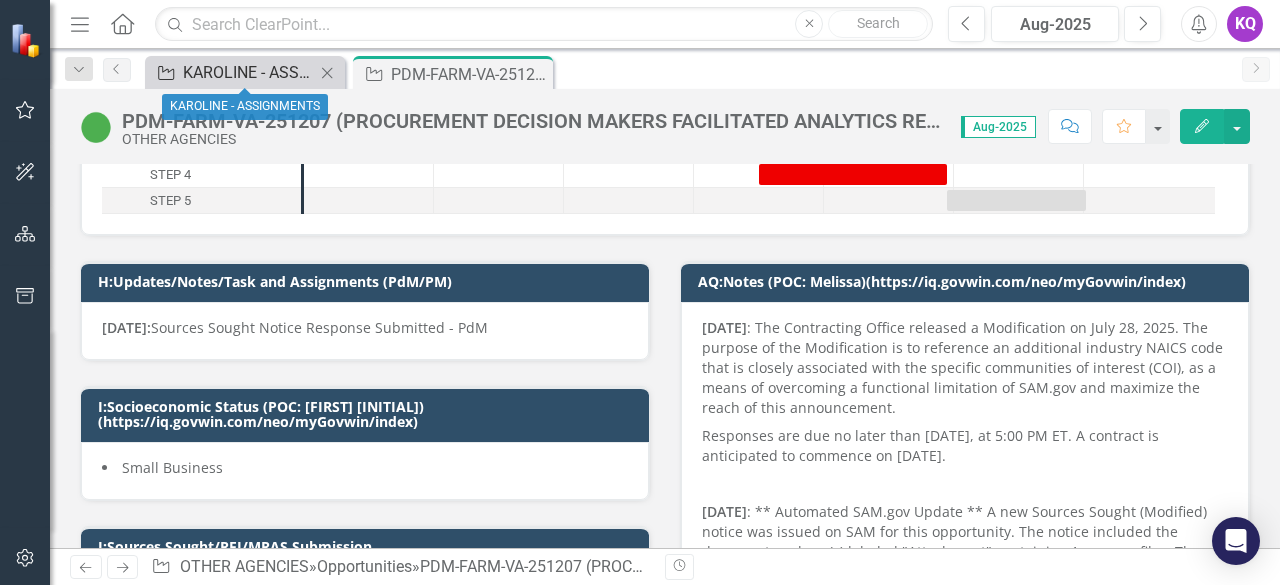 click on "KAROLINE - ASSIGNMENTS" at bounding box center [249, 72] 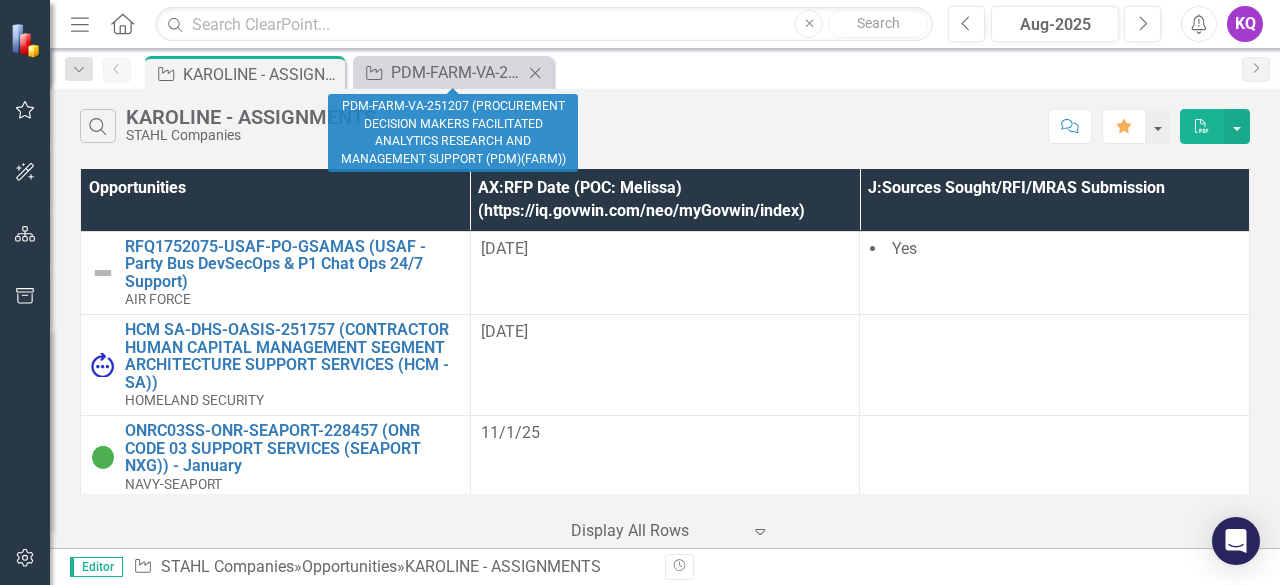 click on "Close" 